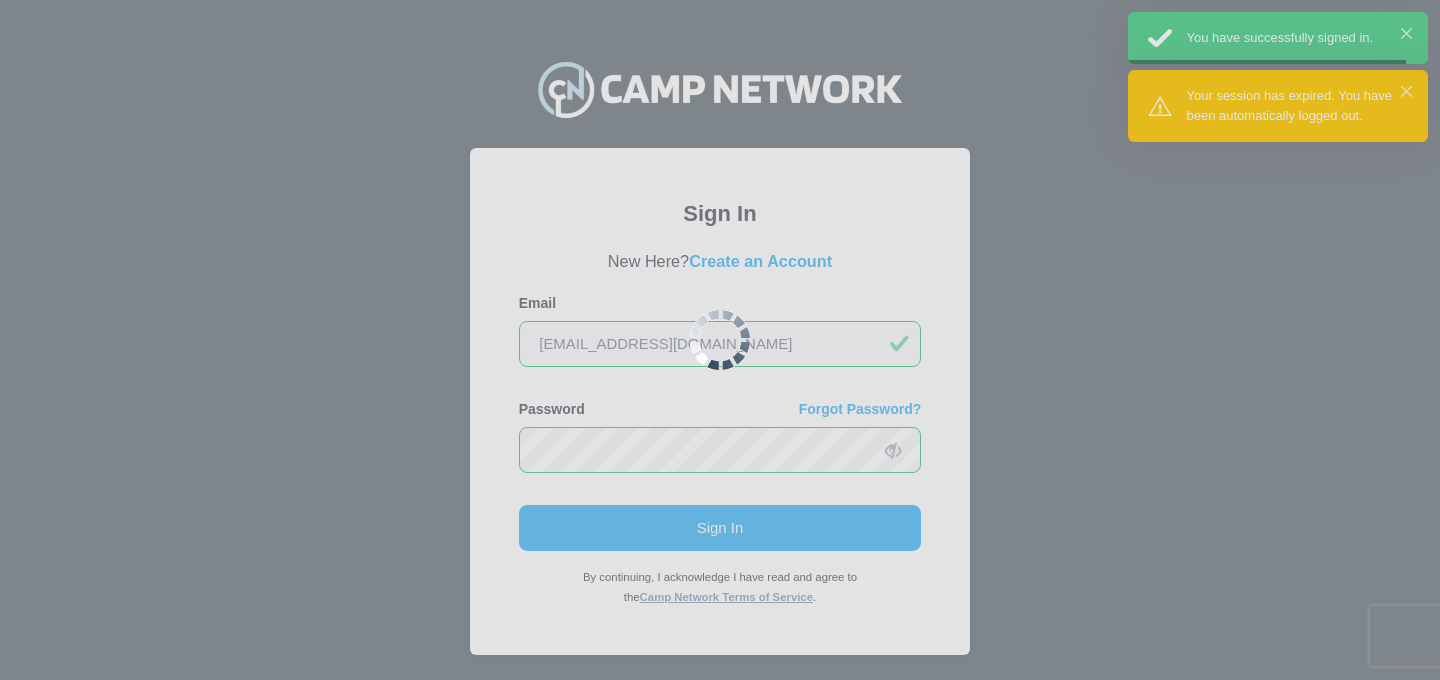 scroll, scrollTop: 0, scrollLeft: 0, axis: both 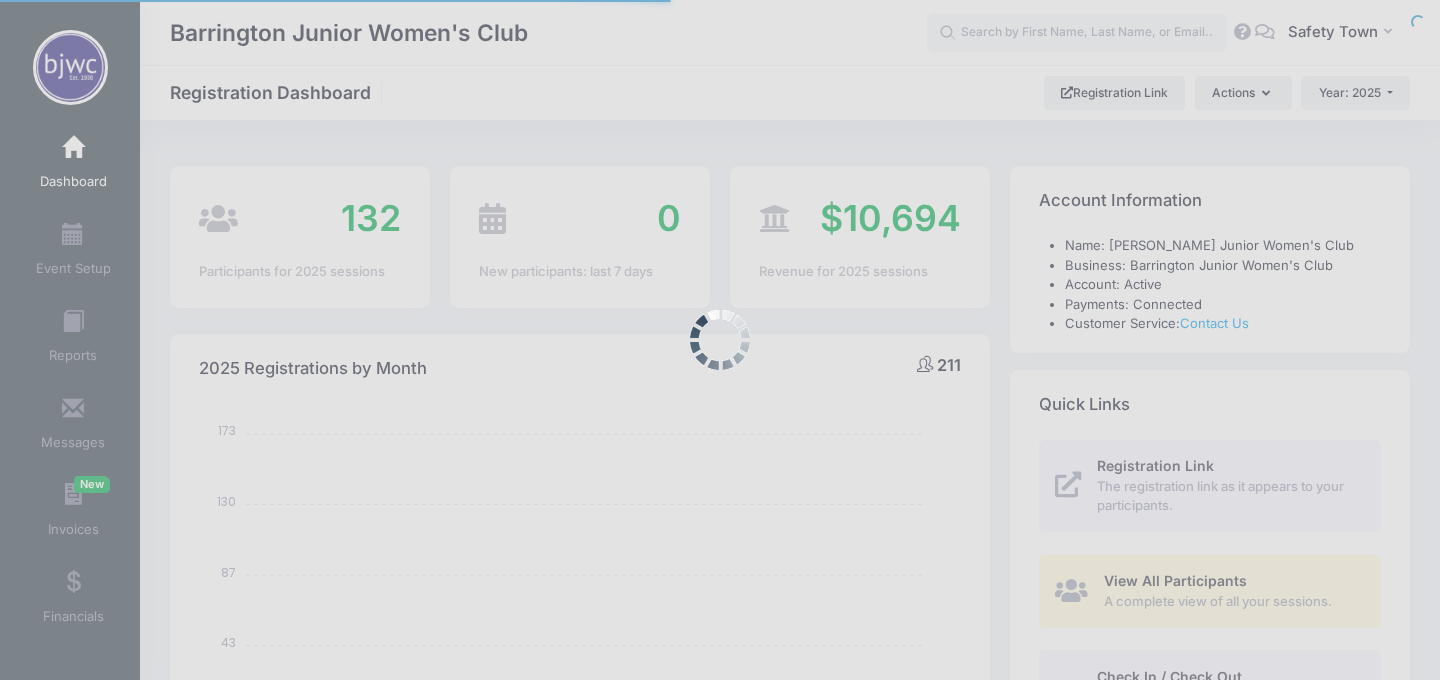 select 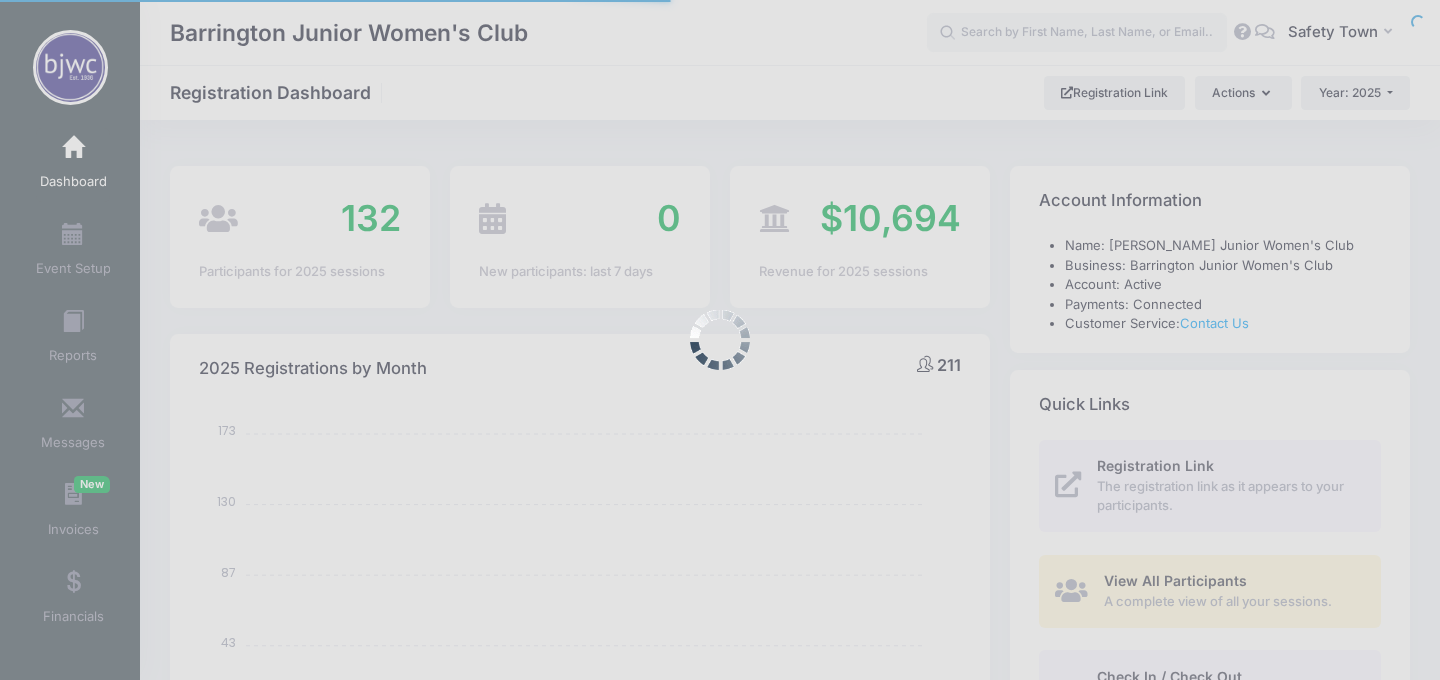 scroll, scrollTop: 0, scrollLeft: 0, axis: both 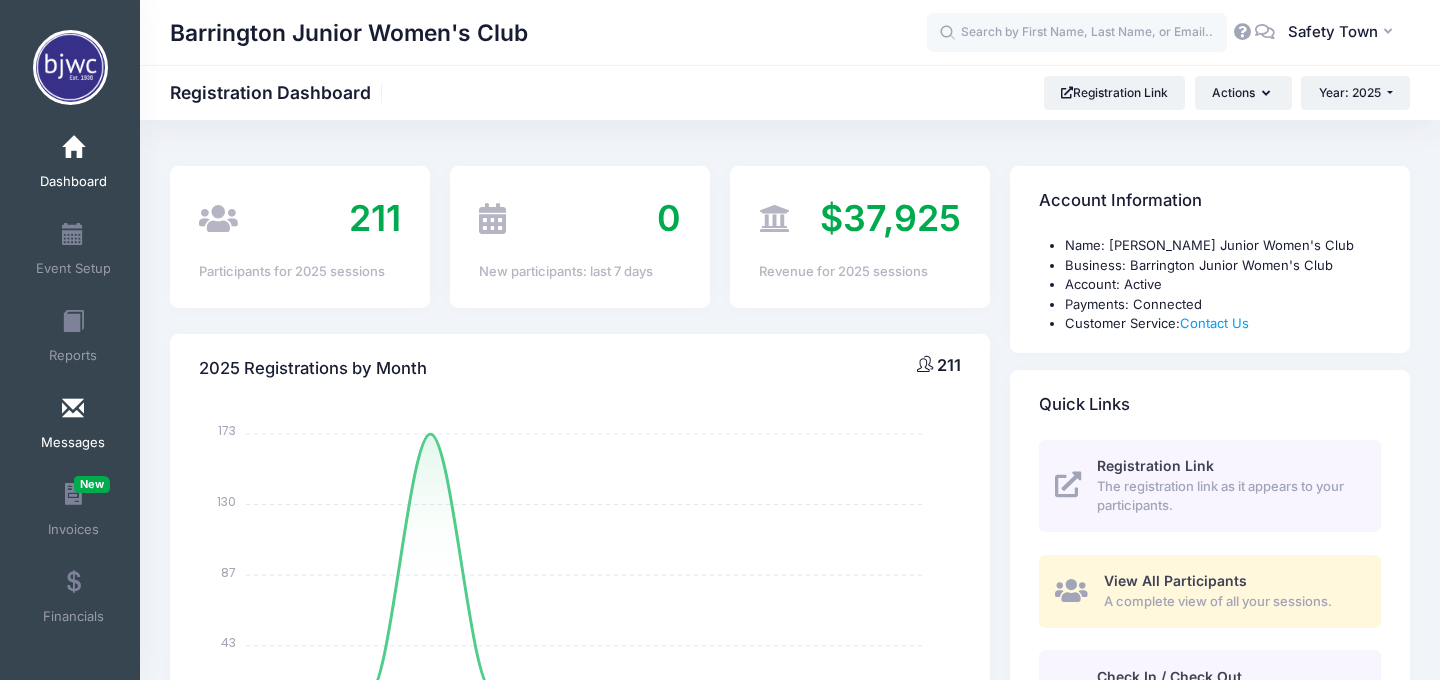 click at bounding box center (73, 409) 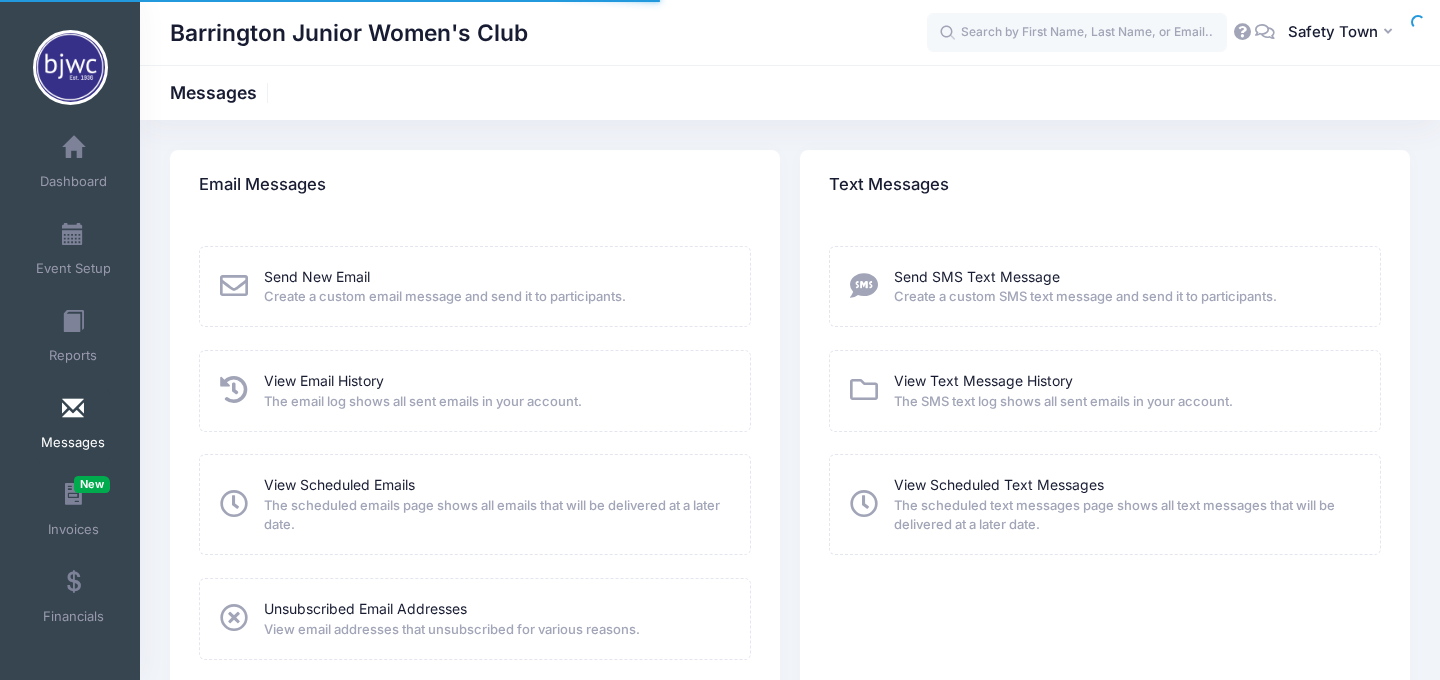 scroll, scrollTop: 0, scrollLeft: 0, axis: both 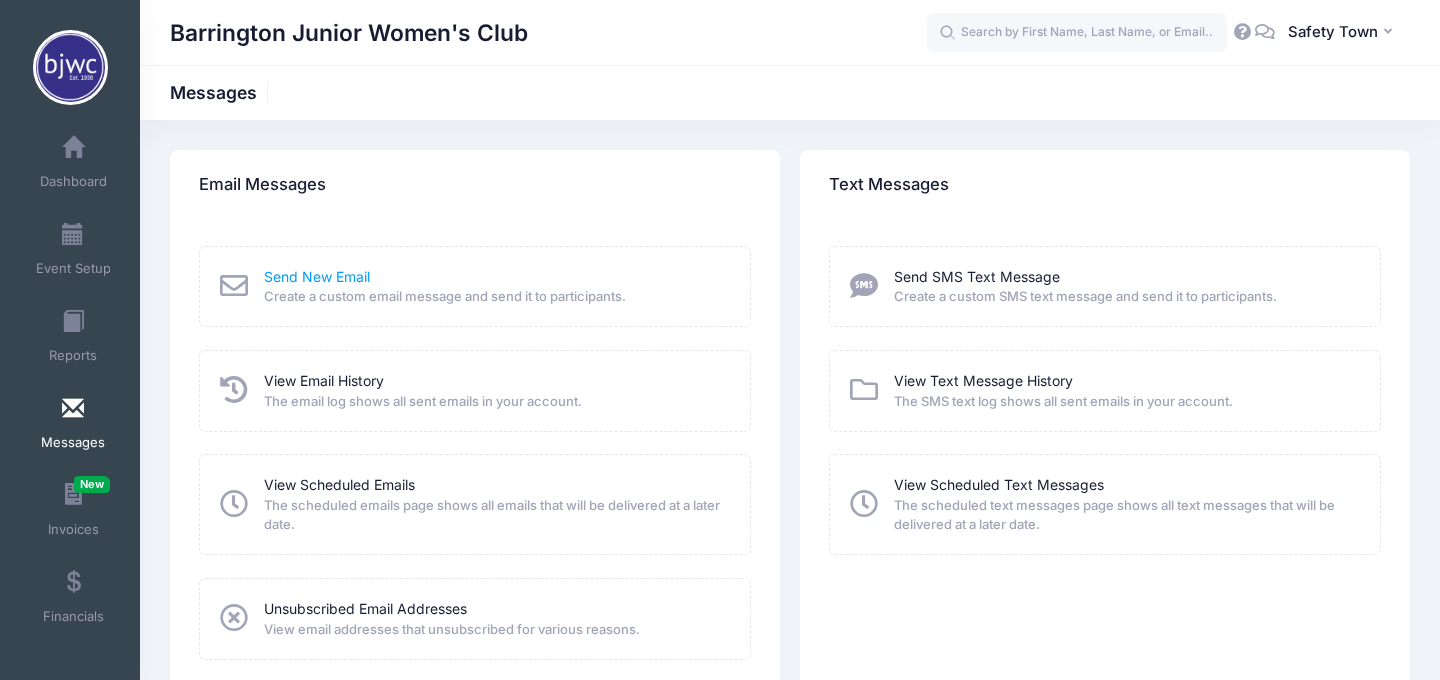 click on "Send New Email" at bounding box center (317, 276) 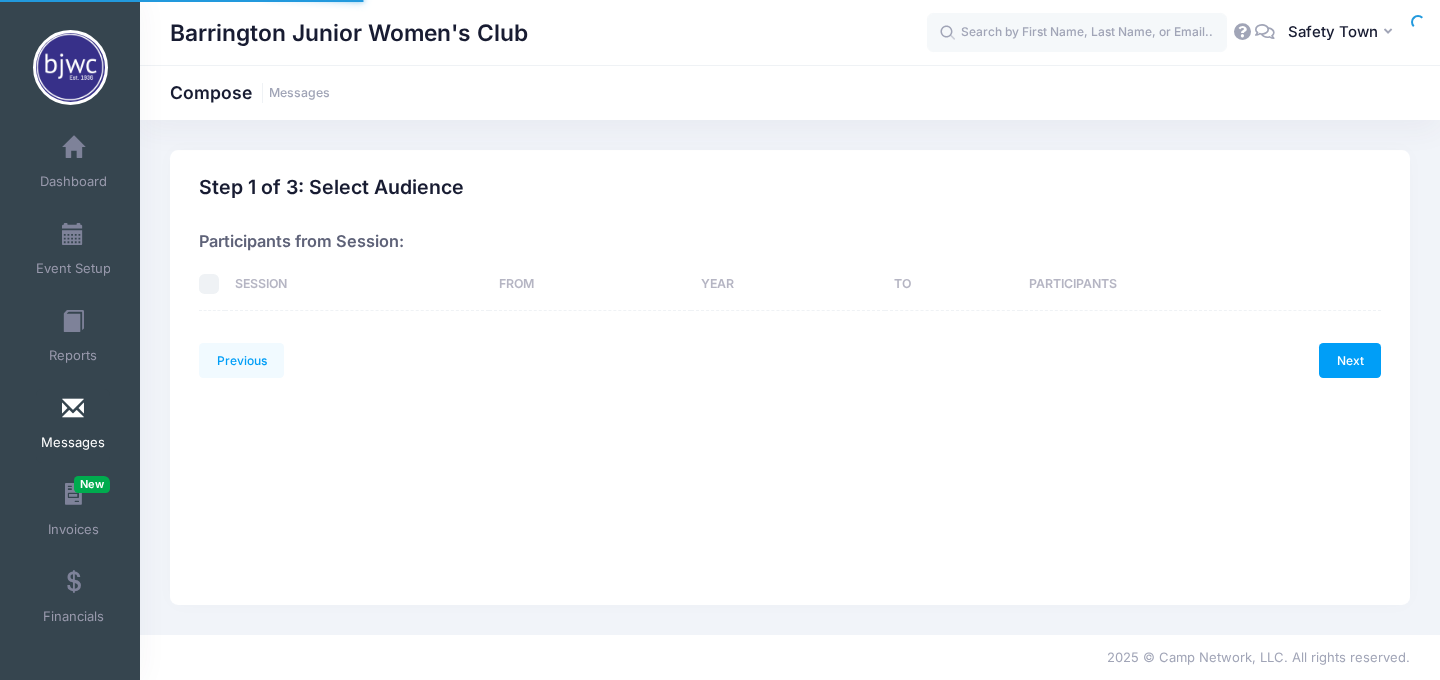scroll, scrollTop: 0, scrollLeft: 0, axis: both 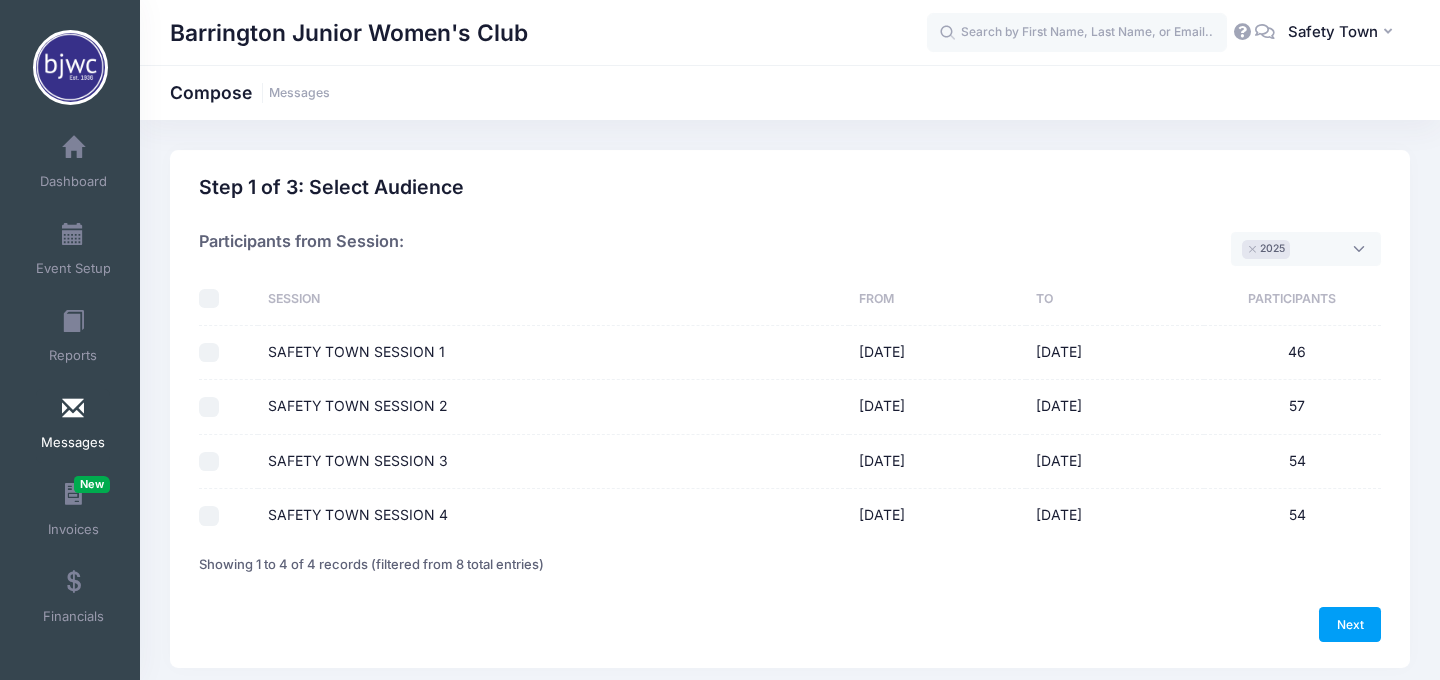 click on "SAFETY TOWN SESSION 3" at bounding box center (209, 462) 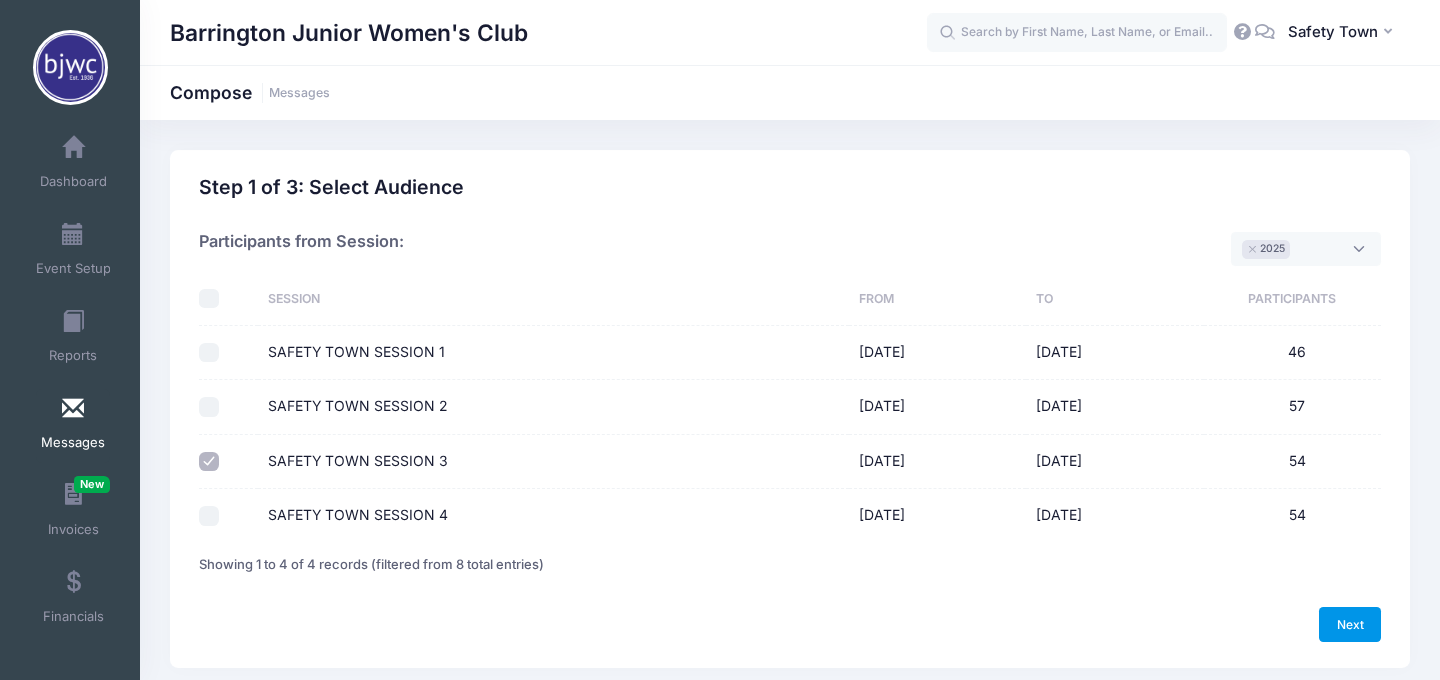 click on "Next" at bounding box center (1350, 624) 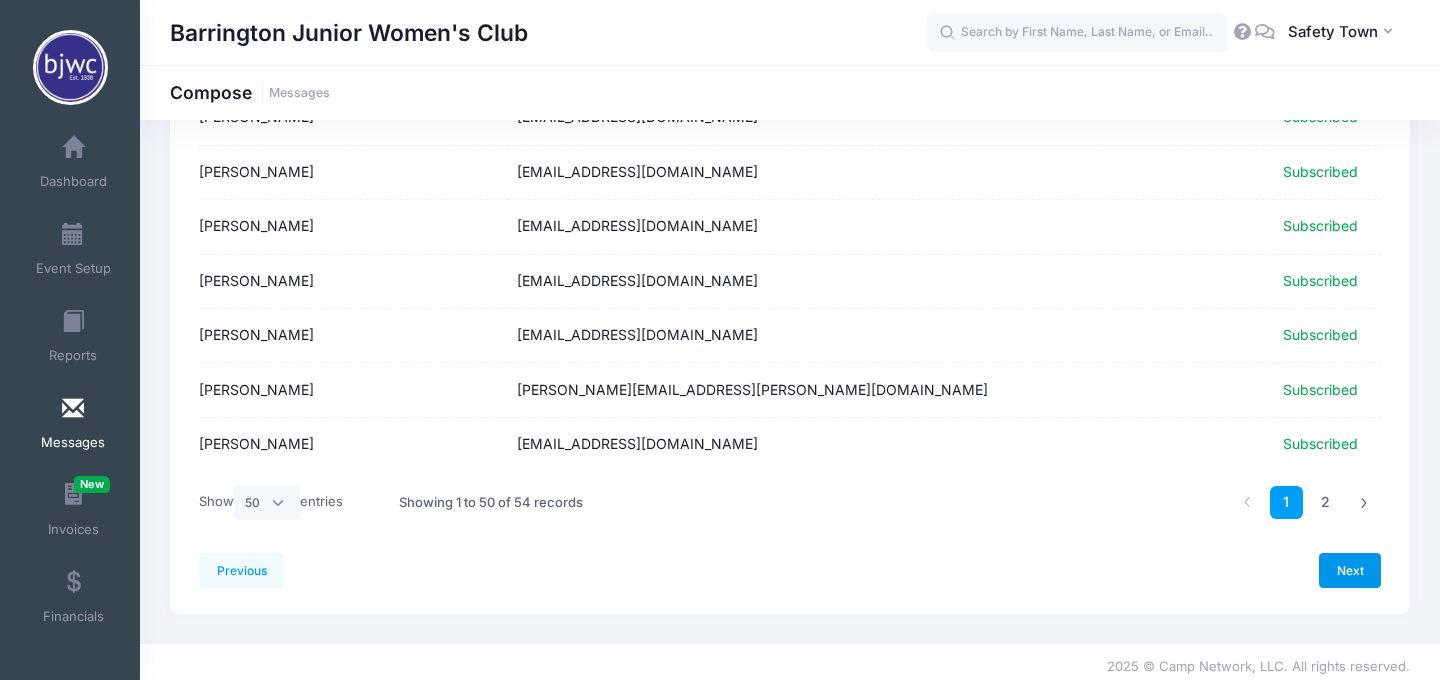 scroll, scrollTop: 2558, scrollLeft: 0, axis: vertical 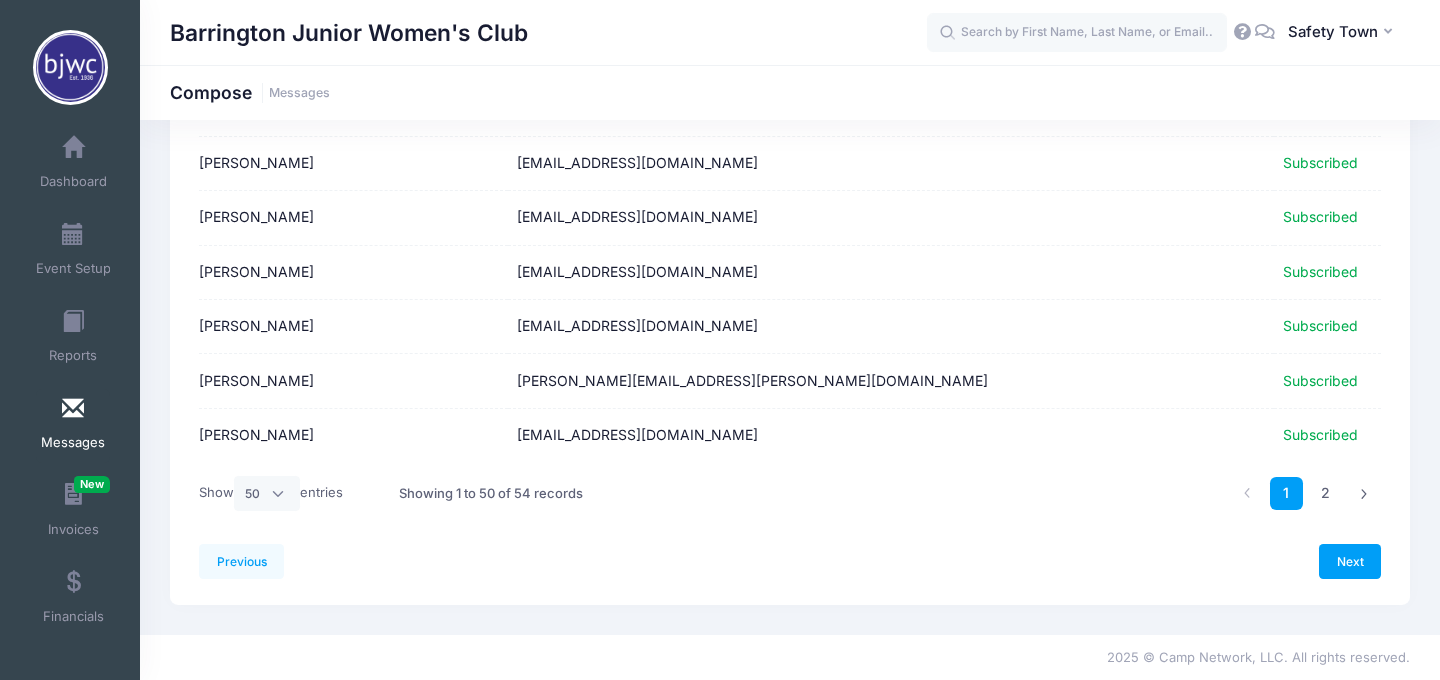 click on "Previous
Next
Step  2  of 4:  Recipients
Audience
Roster
Compose
Step 1 of 3: Select Audience
Please select at least one option
Please select only one option
Sorry, you can't select specific sessions and specific contact list at the same time.
Please select at most 2700 participants.
The results below are filtered to show sessions with Referral Programs associated.
enrolled in SMS text notifications .
×" at bounding box center [790, -902] 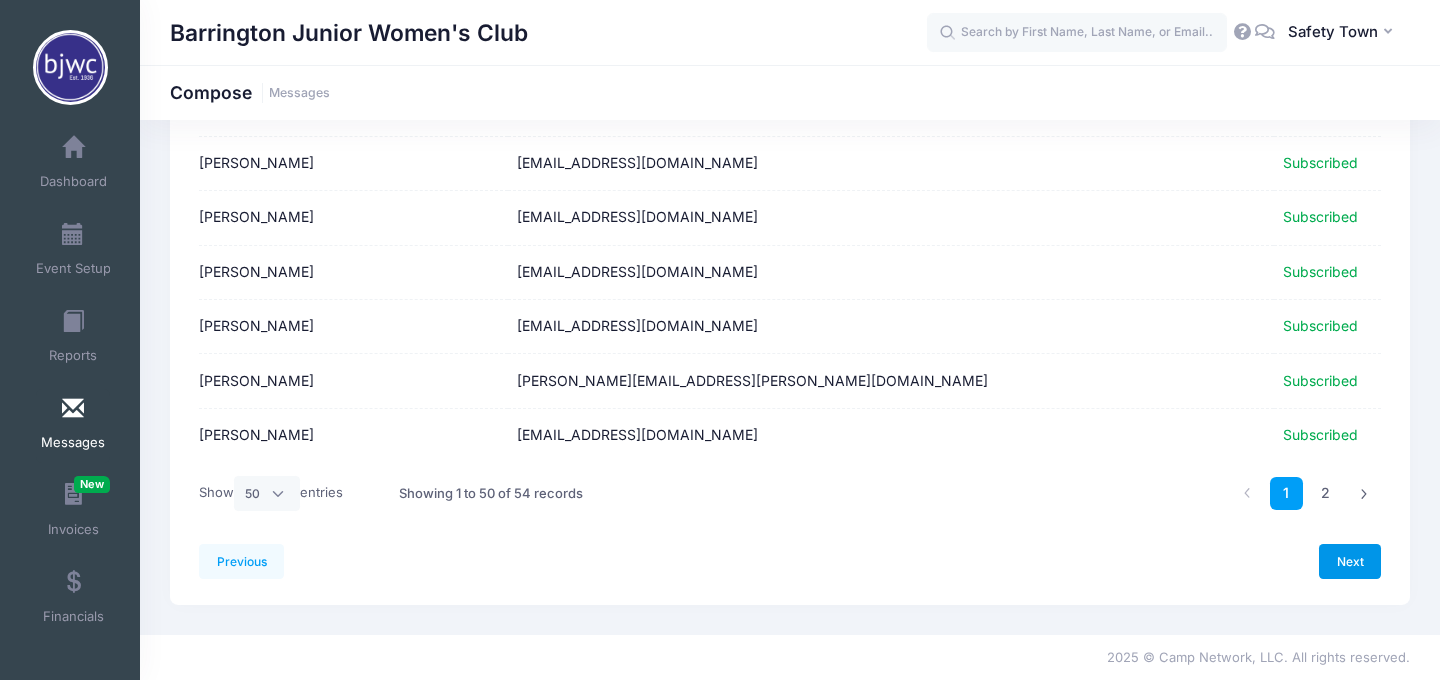 click on "Next" at bounding box center [1350, 561] 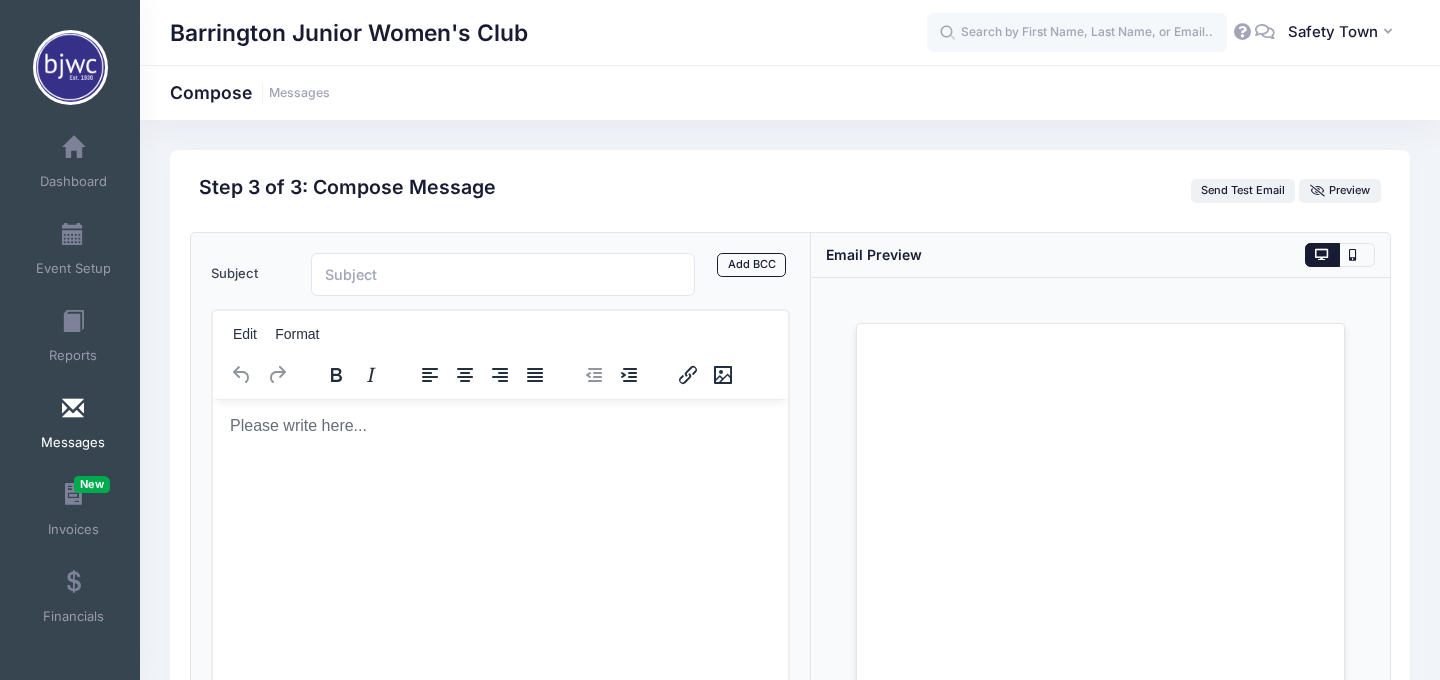 scroll, scrollTop: 0, scrollLeft: 0, axis: both 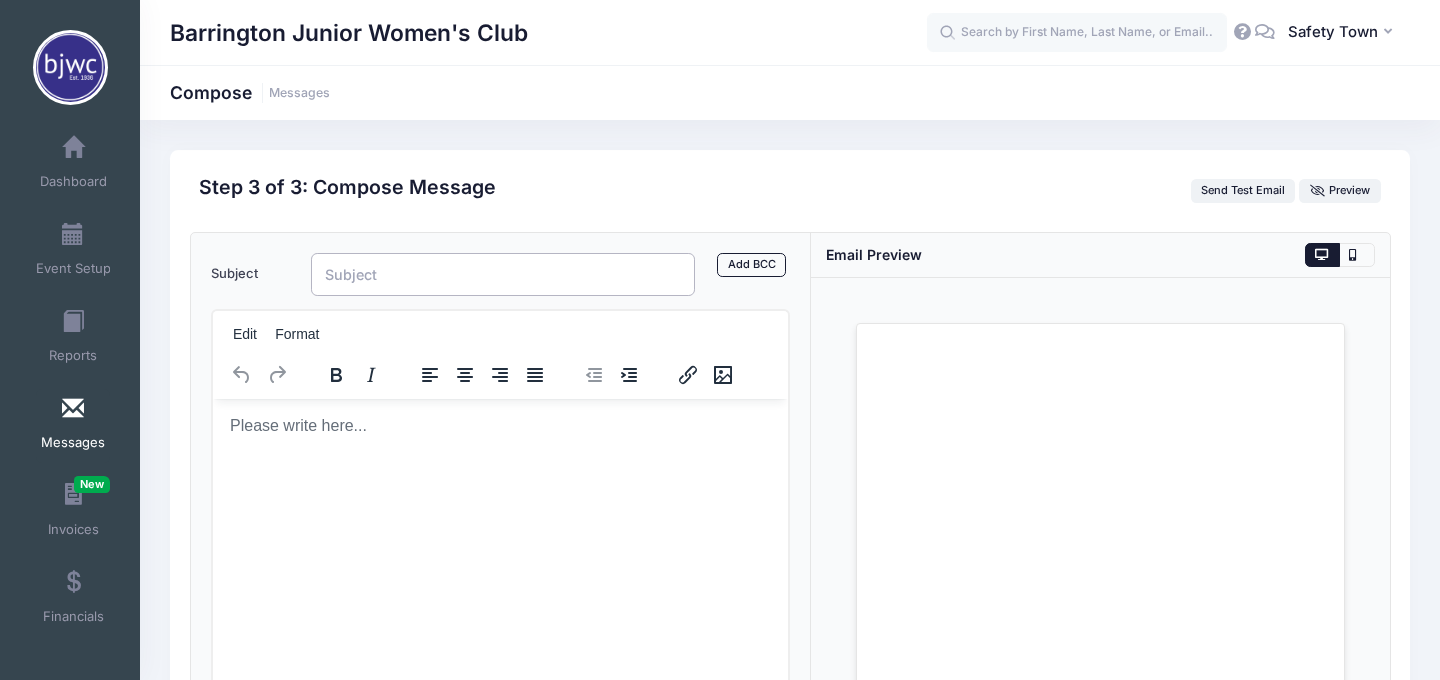 click on "Subject" at bounding box center (503, 274) 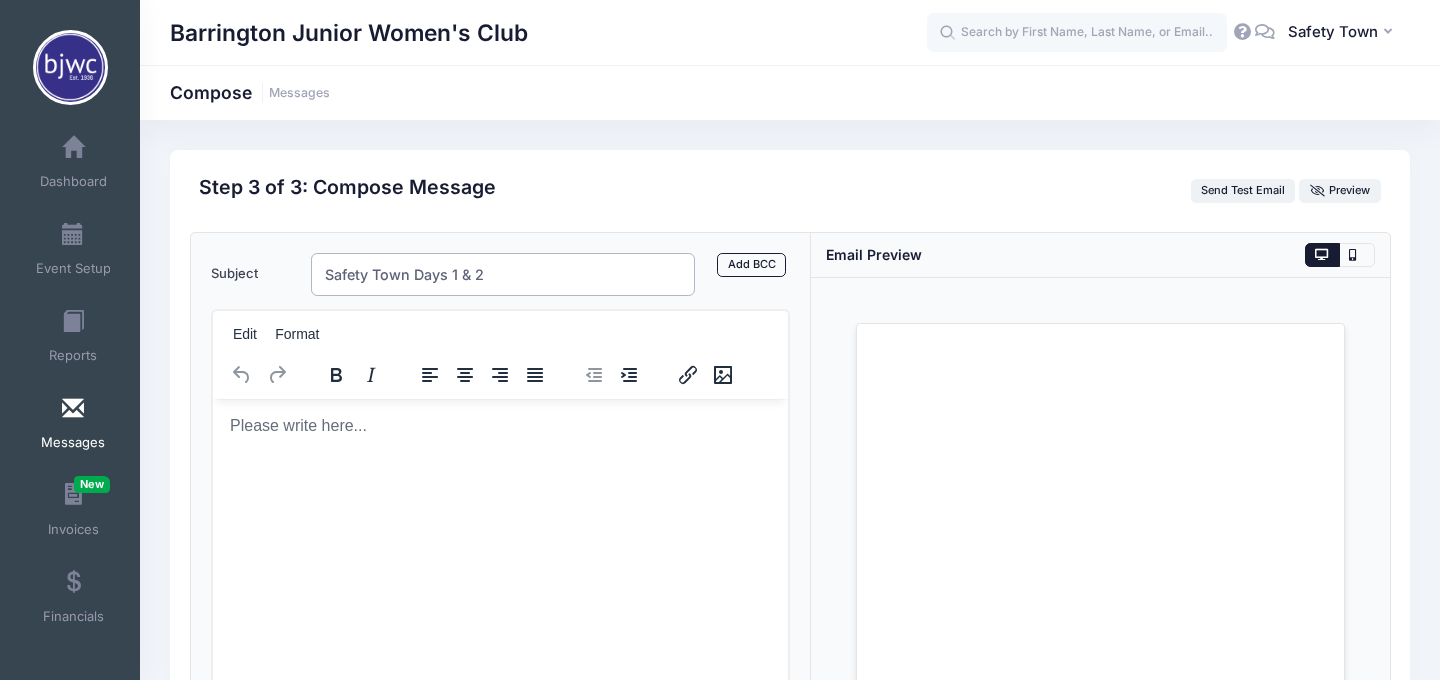 type on "Safety Town Days 1 & 2" 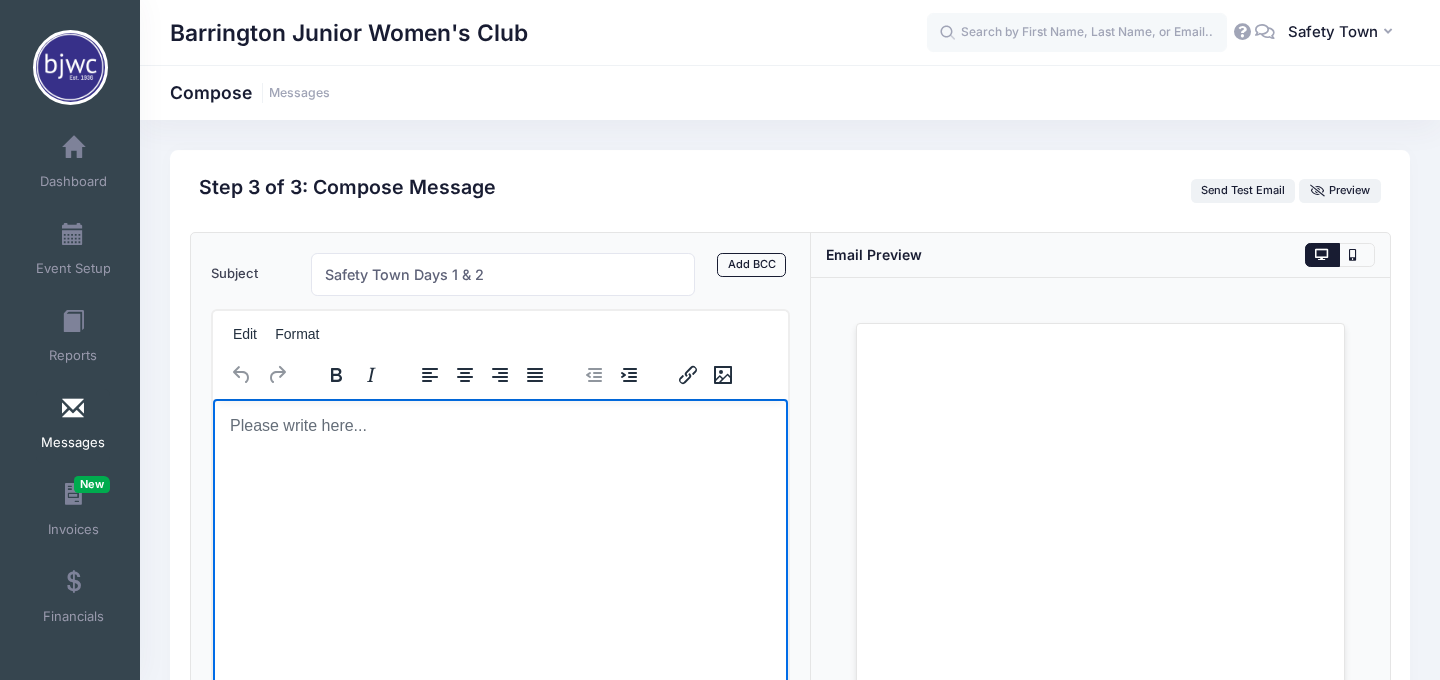 click at bounding box center (499, 425) 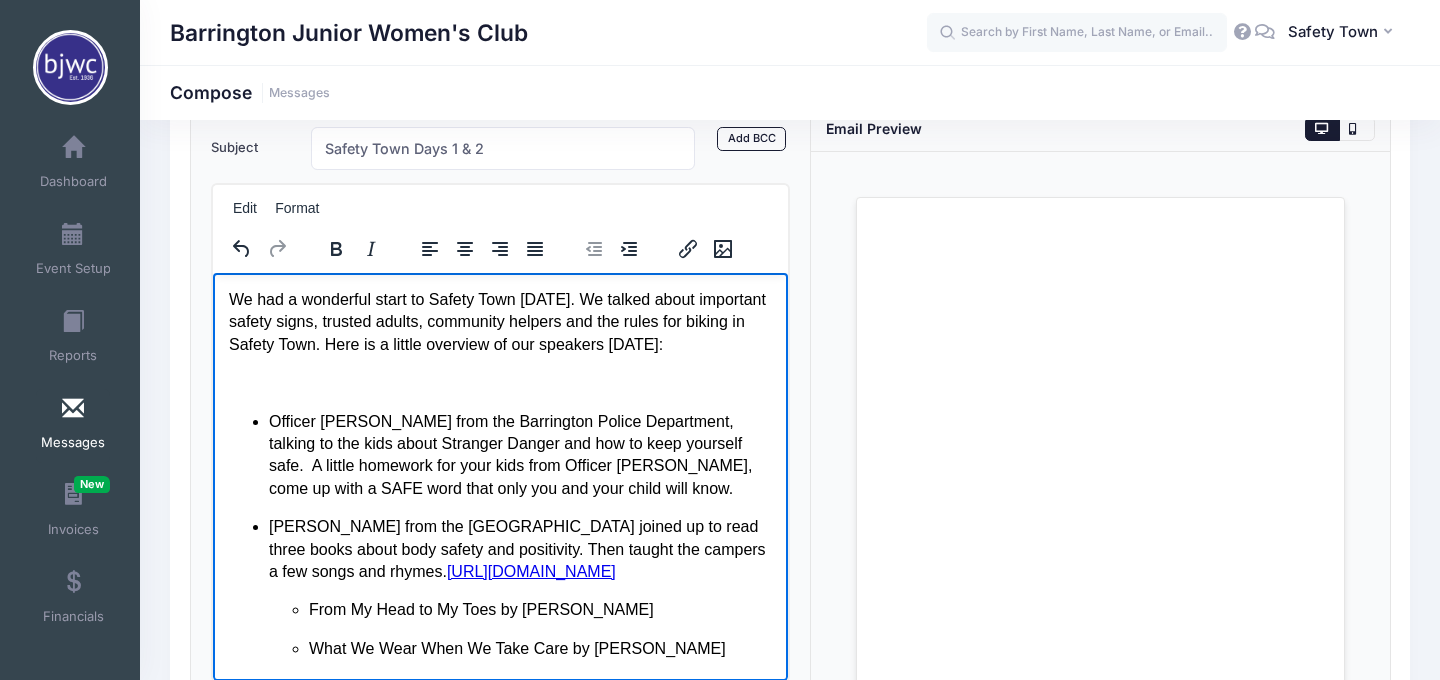 scroll, scrollTop: 0, scrollLeft: 0, axis: both 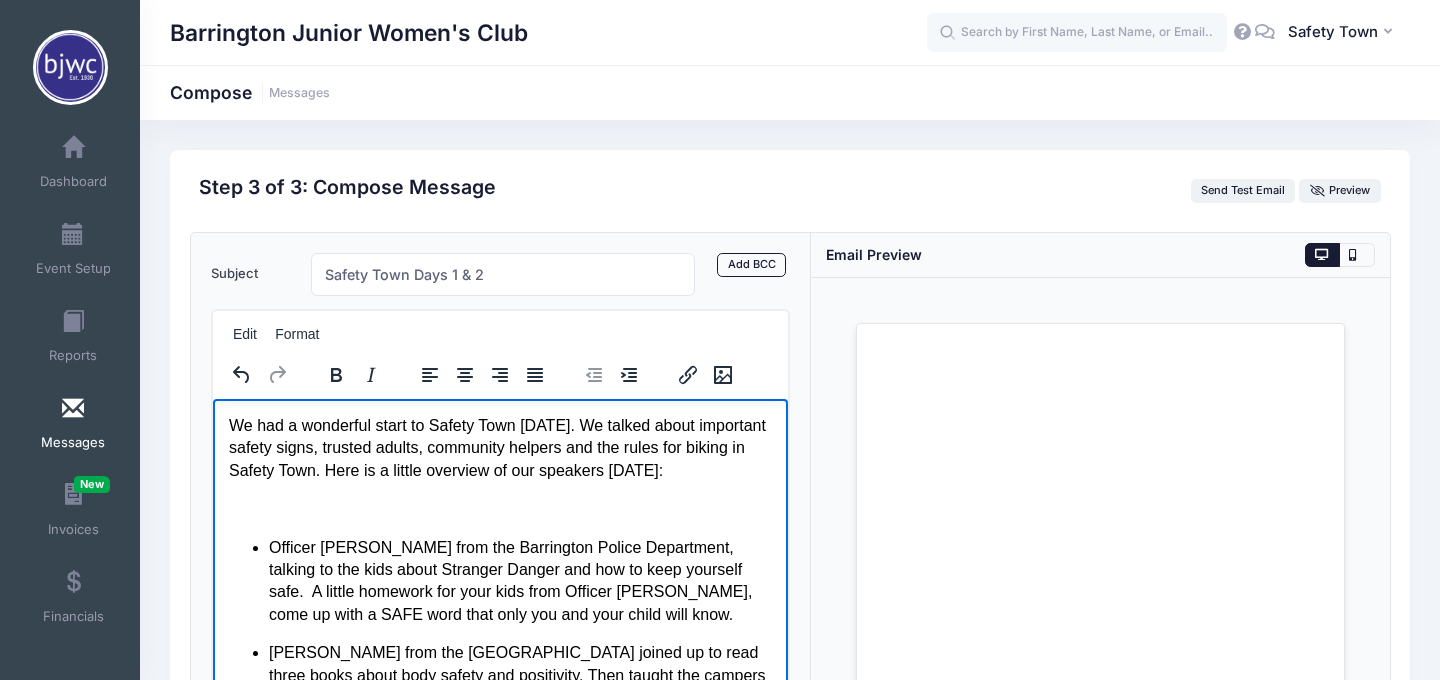 click on "We had a wonderful start to Safety Town today. We talked about important safety signs, trusted adults, community helpers and the rules for biking in Safety Town. Here is a little overview of our speakers today:" at bounding box center (499, 447) 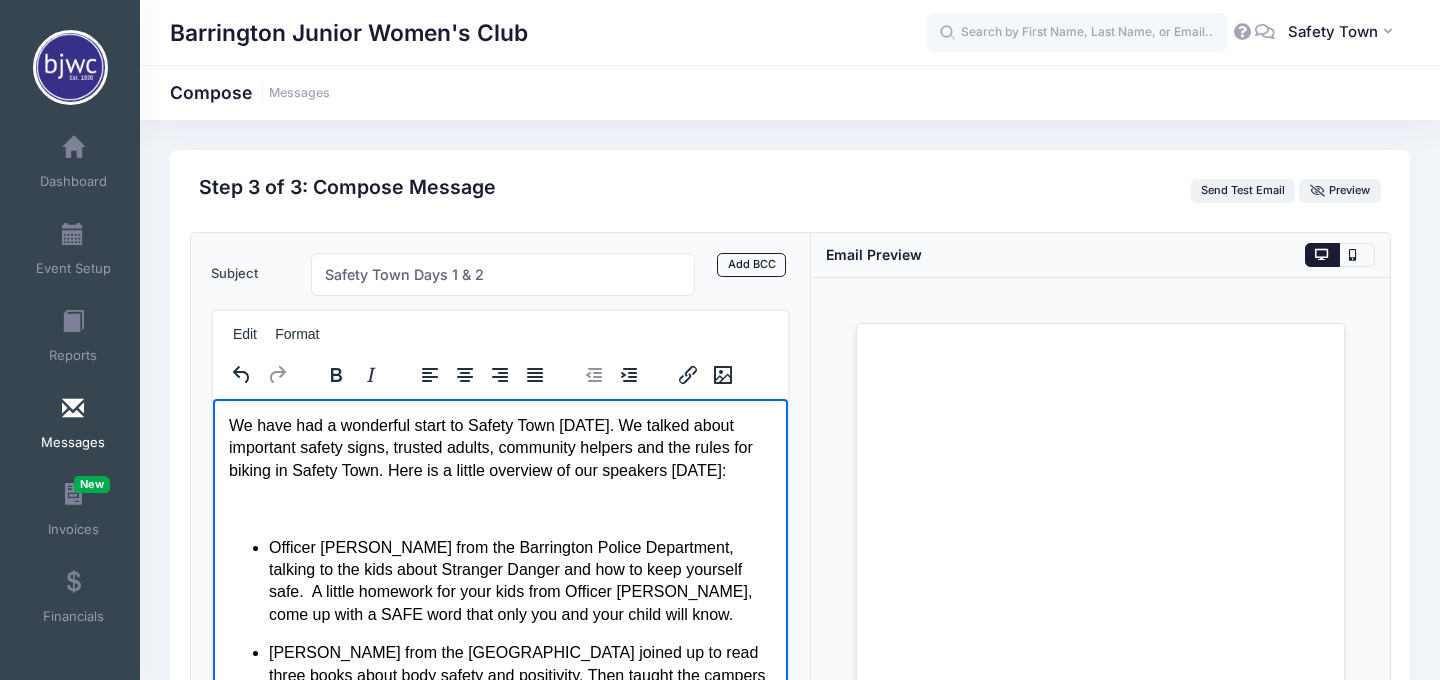click on "We have had a wonderful start to Safety Town today. We talked about important safety signs, trusted adults, community helpers and the rules for biking in Safety Town. Here is a little overview of our speakers today:" at bounding box center [499, 447] 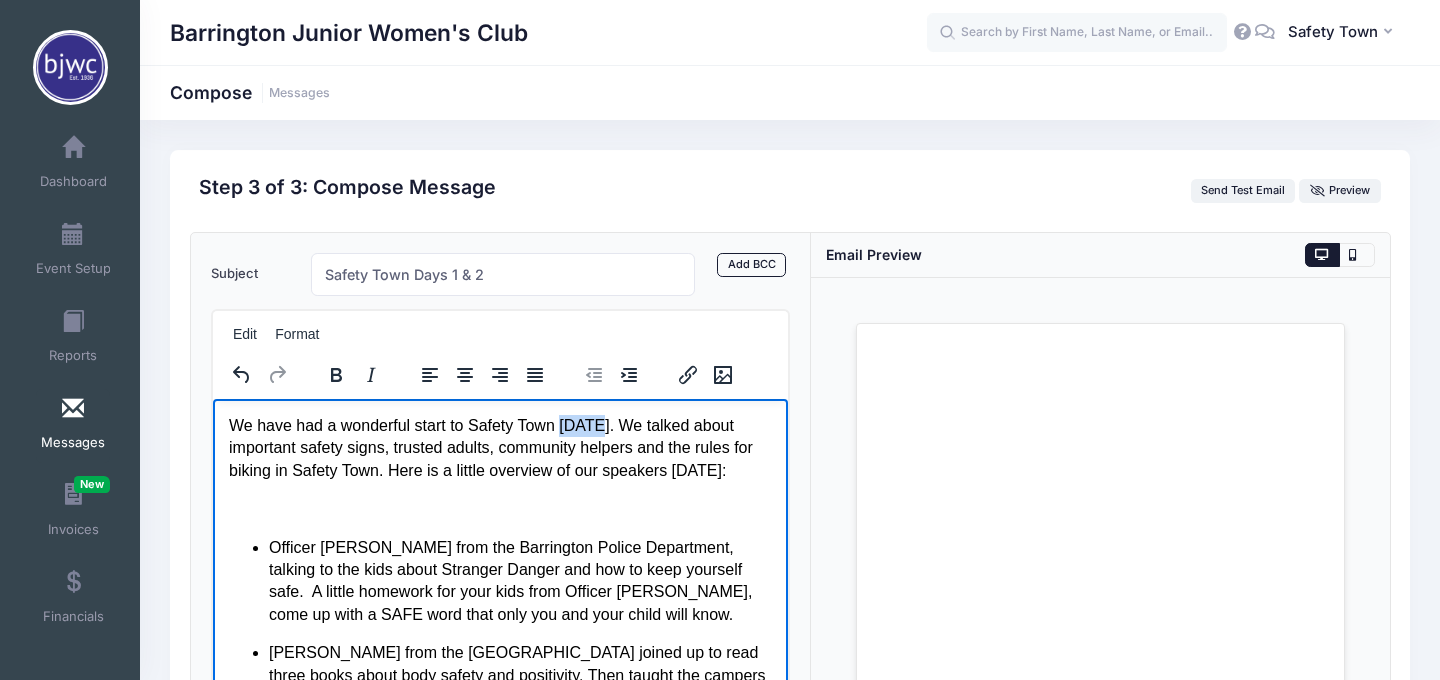 click on "We have had a wonderful start to Safety Town today. We talked about important safety signs, trusted adults, community helpers and the rules for biking in Safety Town. Here is a little overview of our speakers today:" at bounding box center (499, 447) 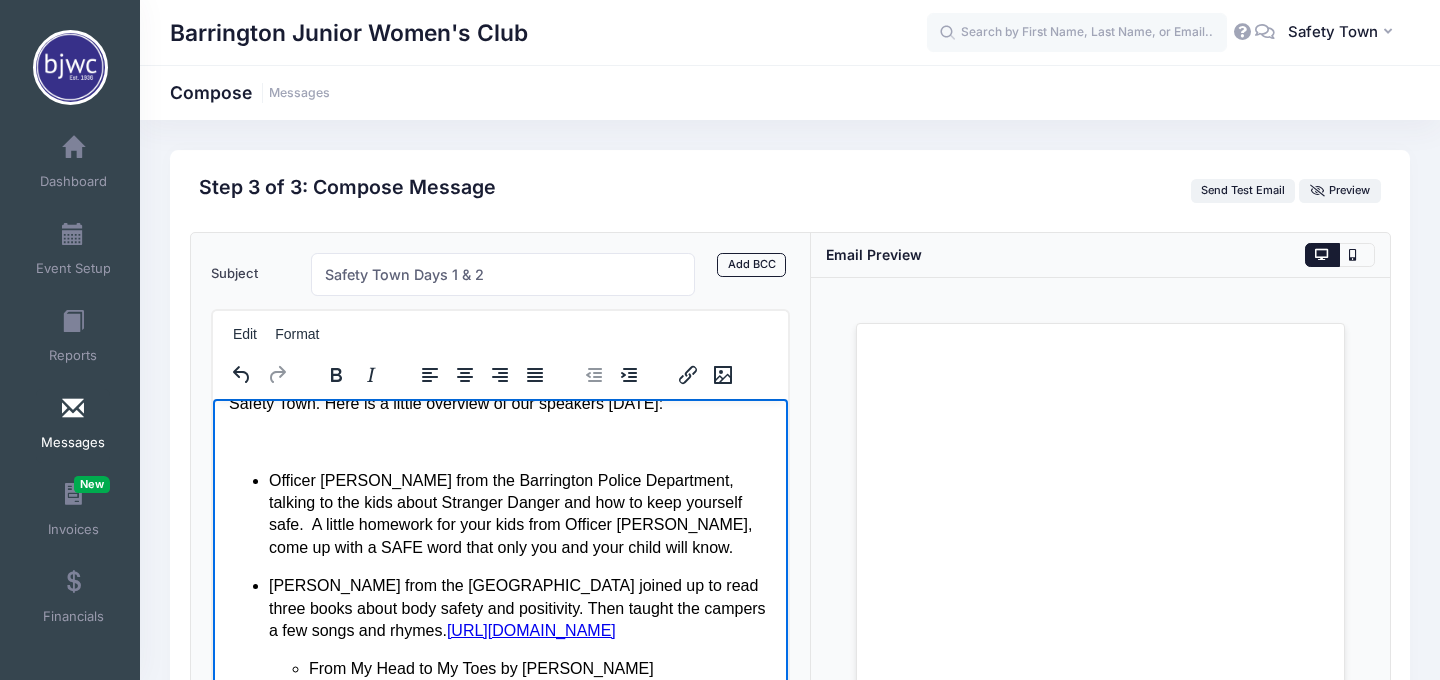 scroll, scrollTop: 0, scrollLeft: 0, axis: both 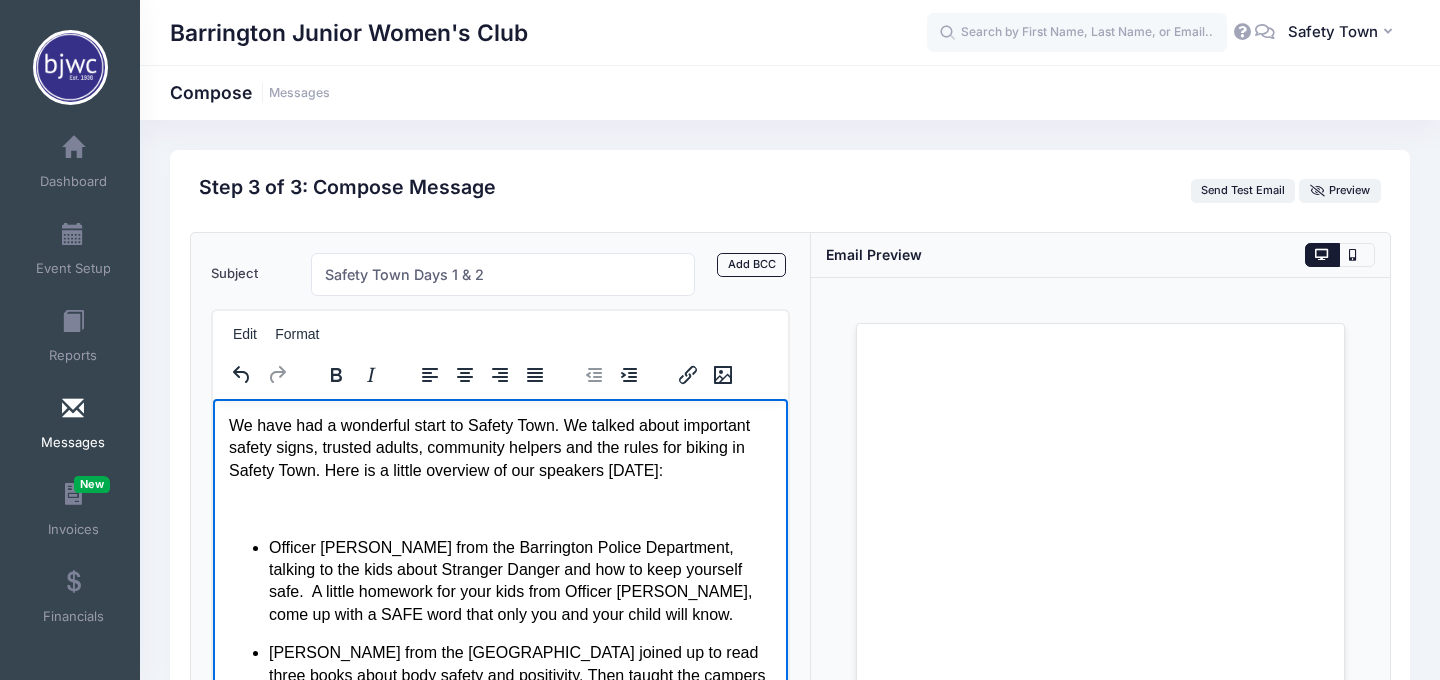 click on "We have had a wonderful start to Safety Town. We talked about important safety signs, trusted adults, community helpers and the rules for biking in Safety Town. Here is a little overview of our speakers today:" at bounding box center [499, 447] 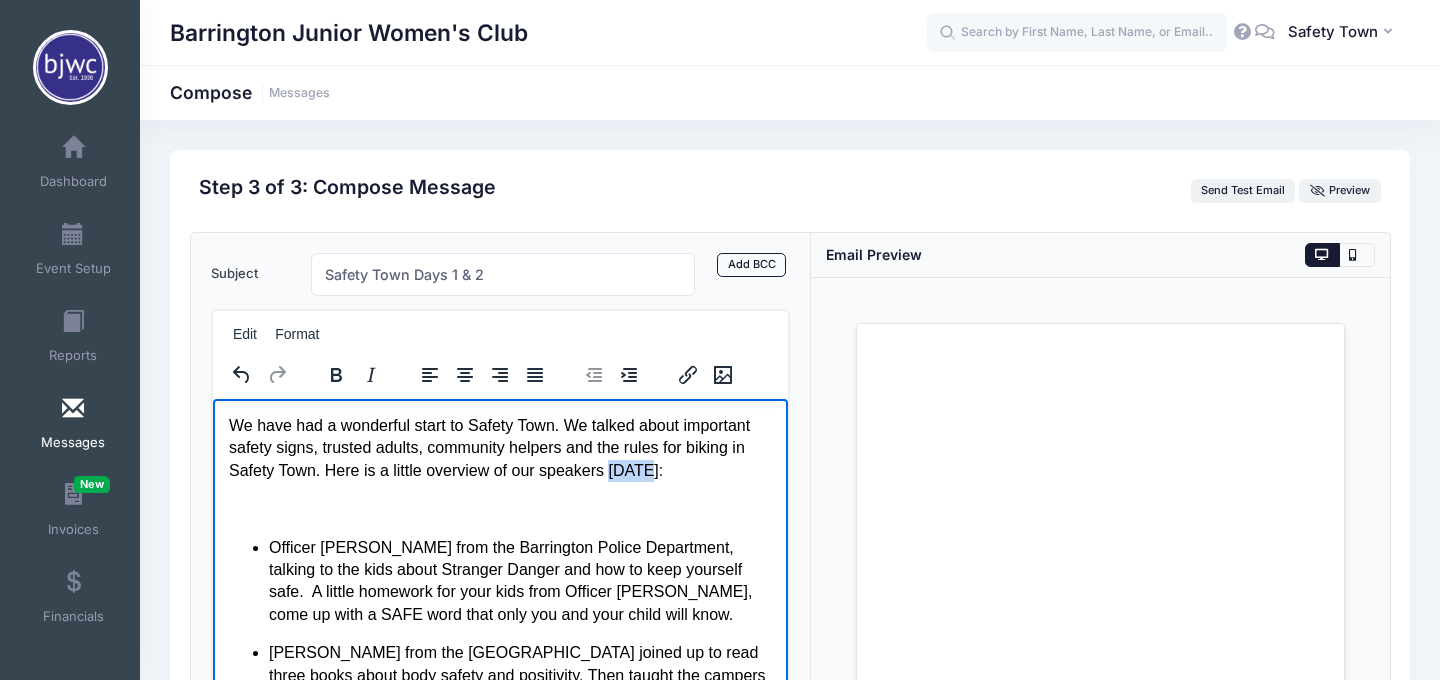 click on "We have had a wonderful start to Safety Town. We talked about important safety signs, trusted adults, community helpers and the rules for biking in Safety Town. Here is a little overview of our speakers today:" at bounding box center [499, 447] 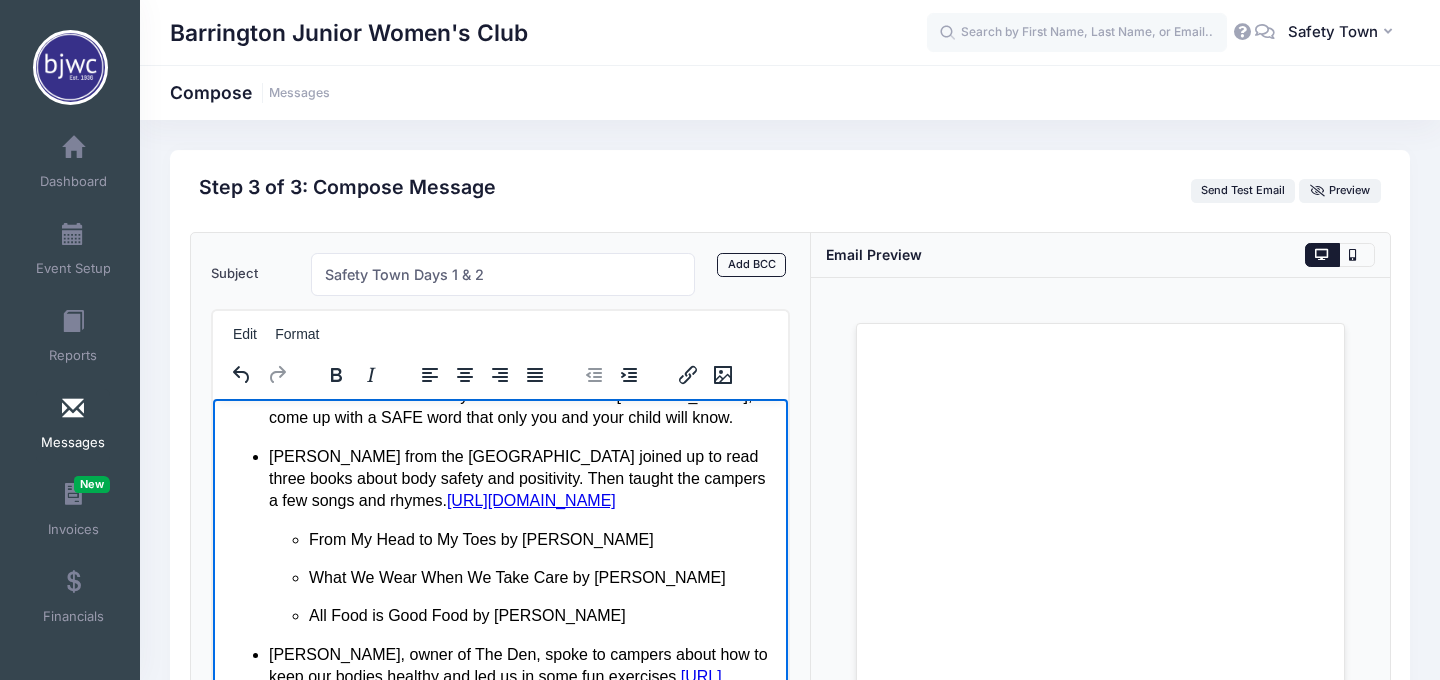 scroll, scrollTop: 217, scrollLeft: 0, axis: vertical 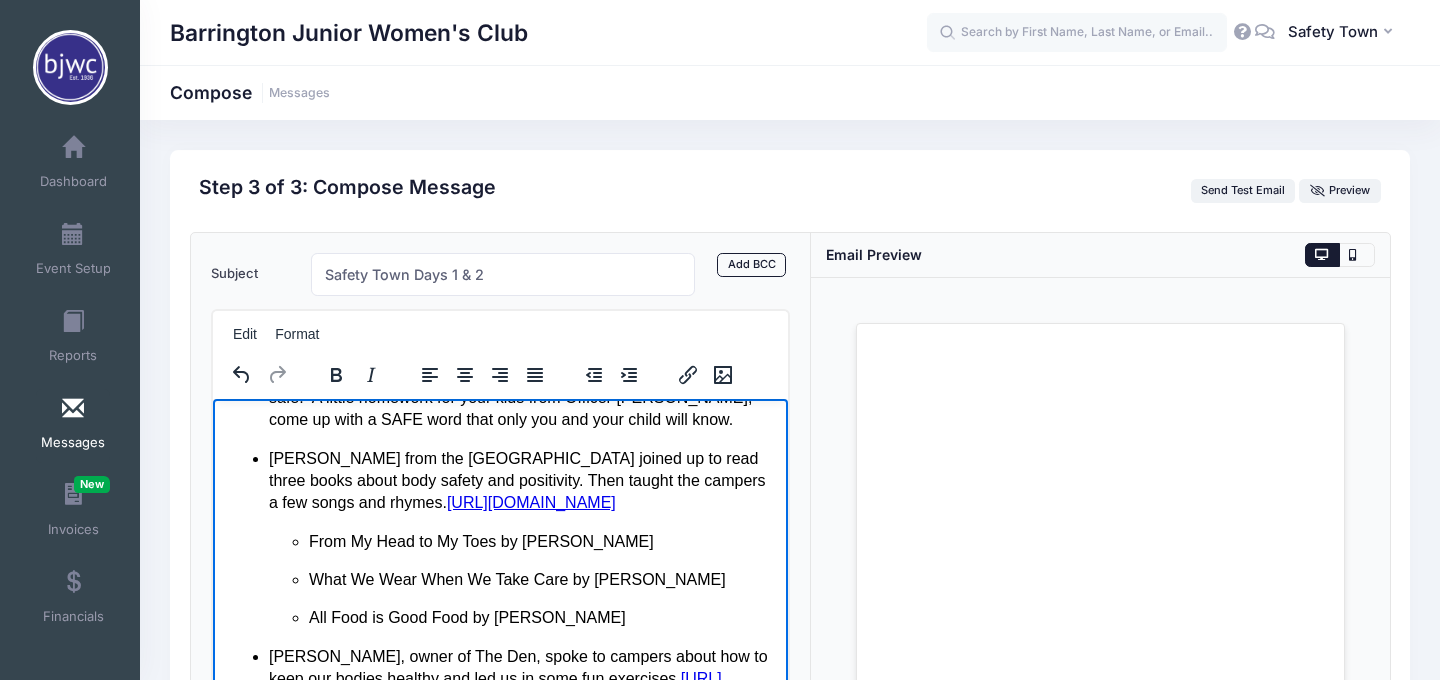 click on "Kathy from the Barrington Area Library joined up to read three books about body safety and positivity. Then taught the campers a few songs and rhymes.  https://www.balibrary.org/summerreading" at bounding box center [519, 480] 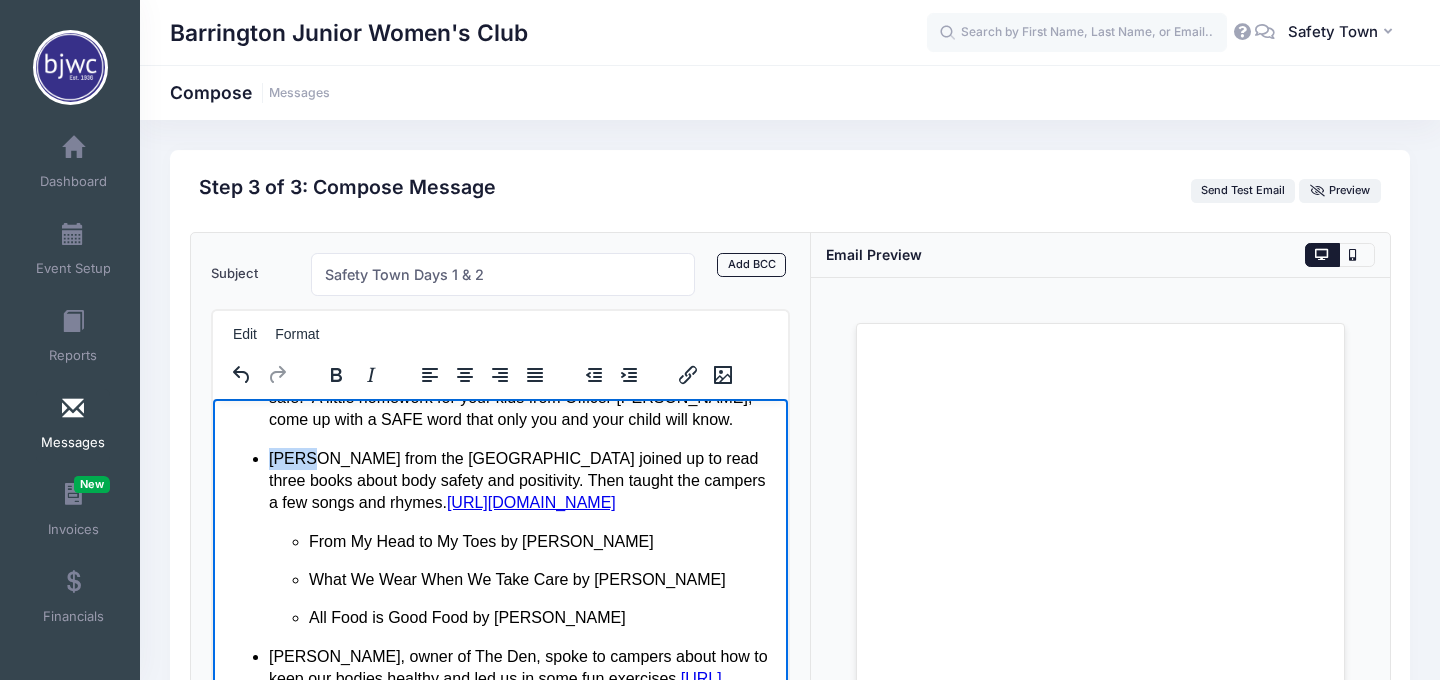 click on "Kathy from the Barrington Area Library joined up to read three books about body safety and positivity. Then taught the campers a few songs and rhymes.  https://www.balibrary.org/summerreading" at bounding box center [519, 480] 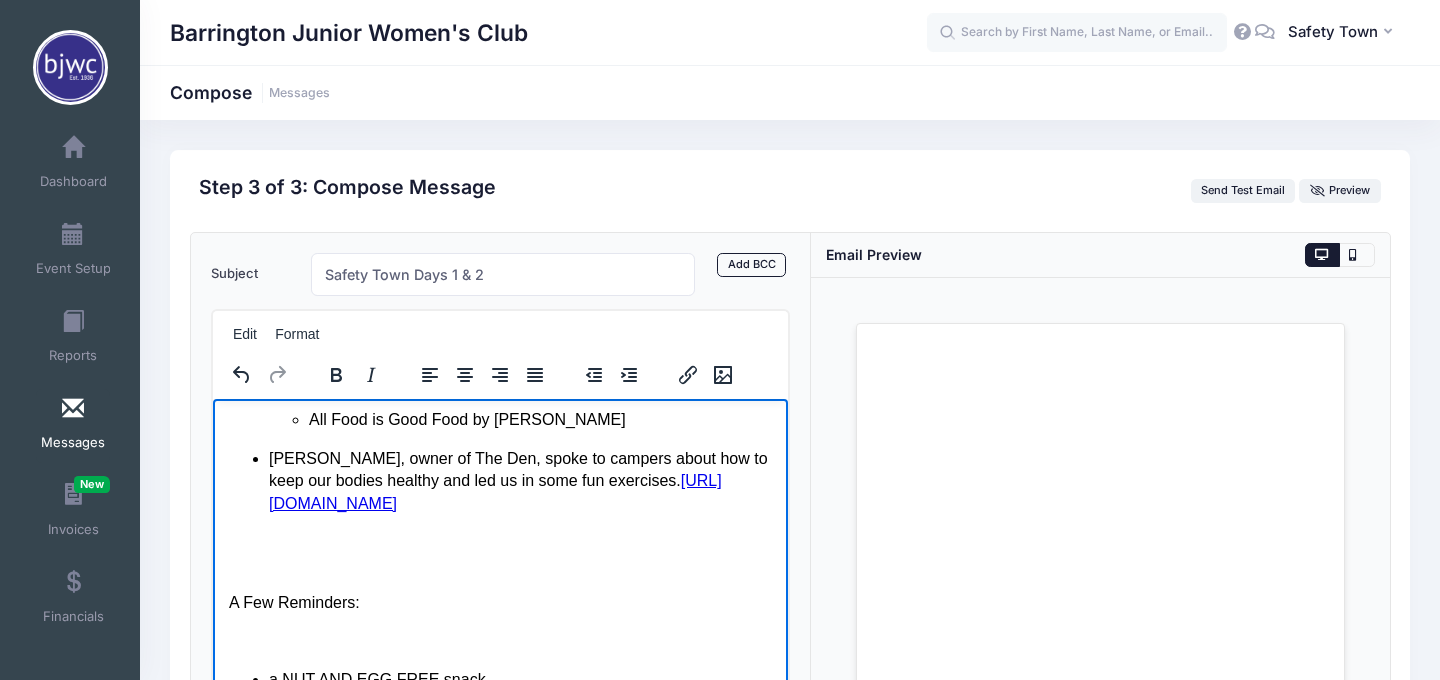 scroll, scrollTop: 507, scrollLeft: 0, axis: vertical 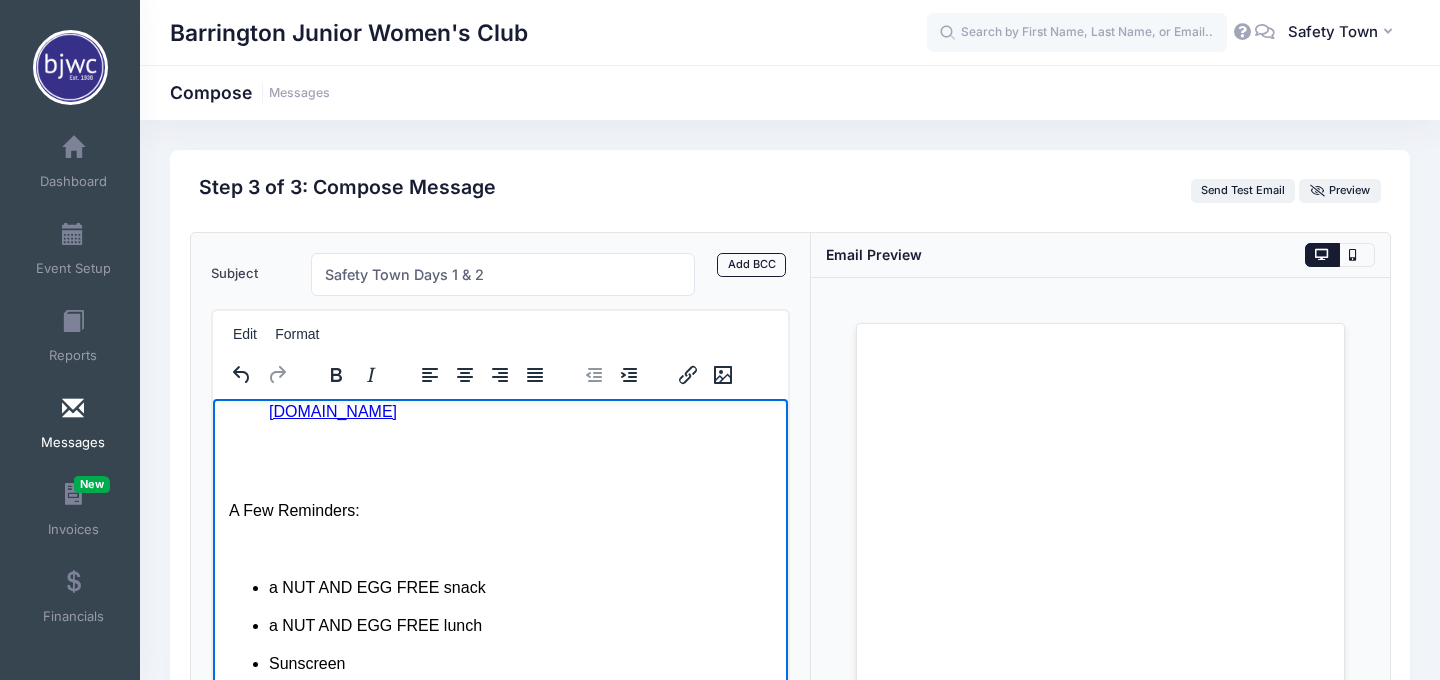 drag, startPoint x: 221, startPoint y: 504, endPoint x: 307, endPoint y: 562, distance: 103.73042 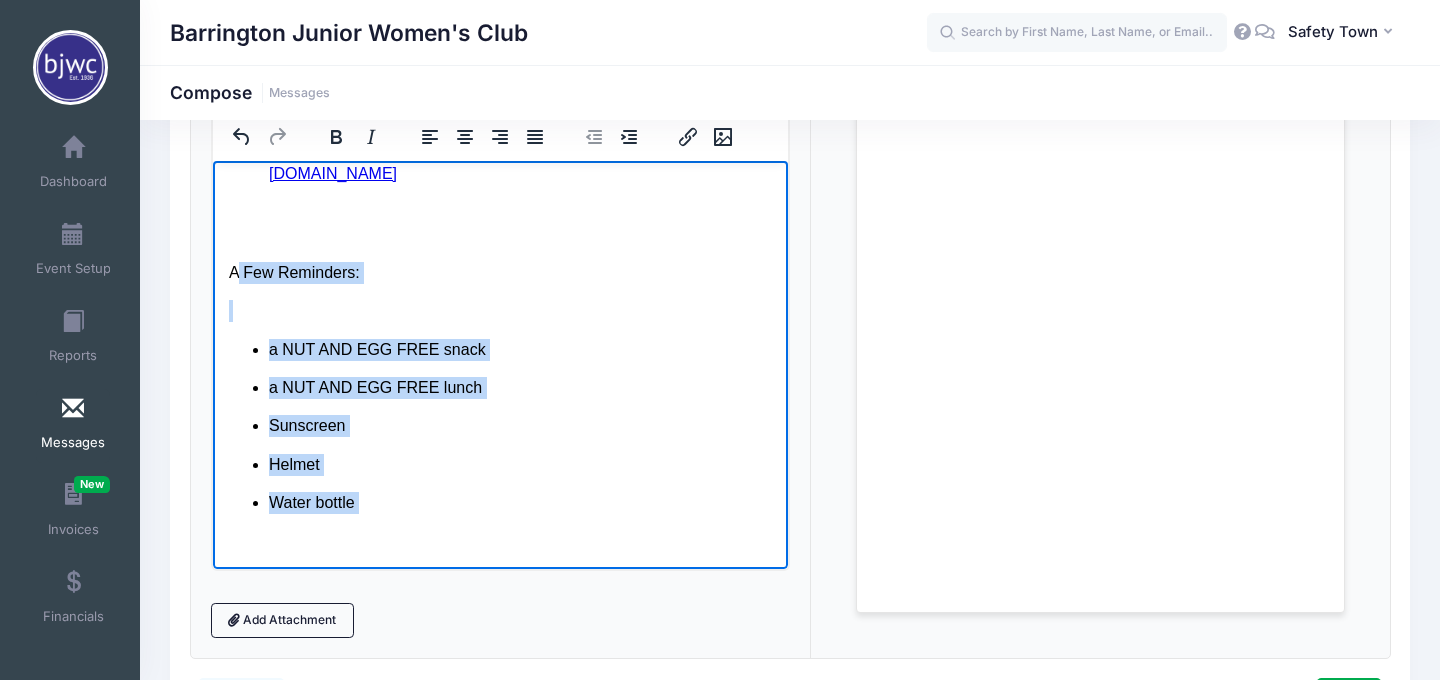 scroll, scrollTop: 372, scrollLeft: 0, axis: vertical 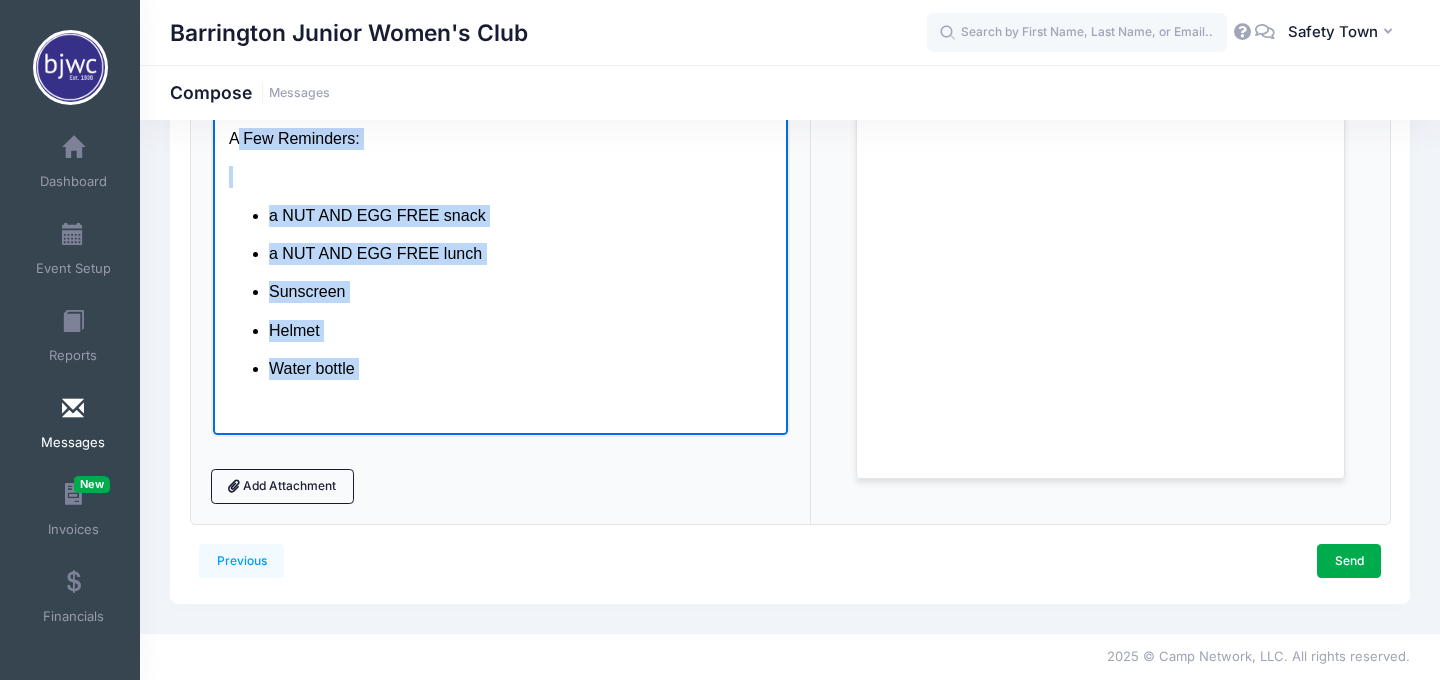 drag, startPoint x: 233, startPoint y: 136, endPoint x: 374, endPoint y: 693, distance: 574.5694 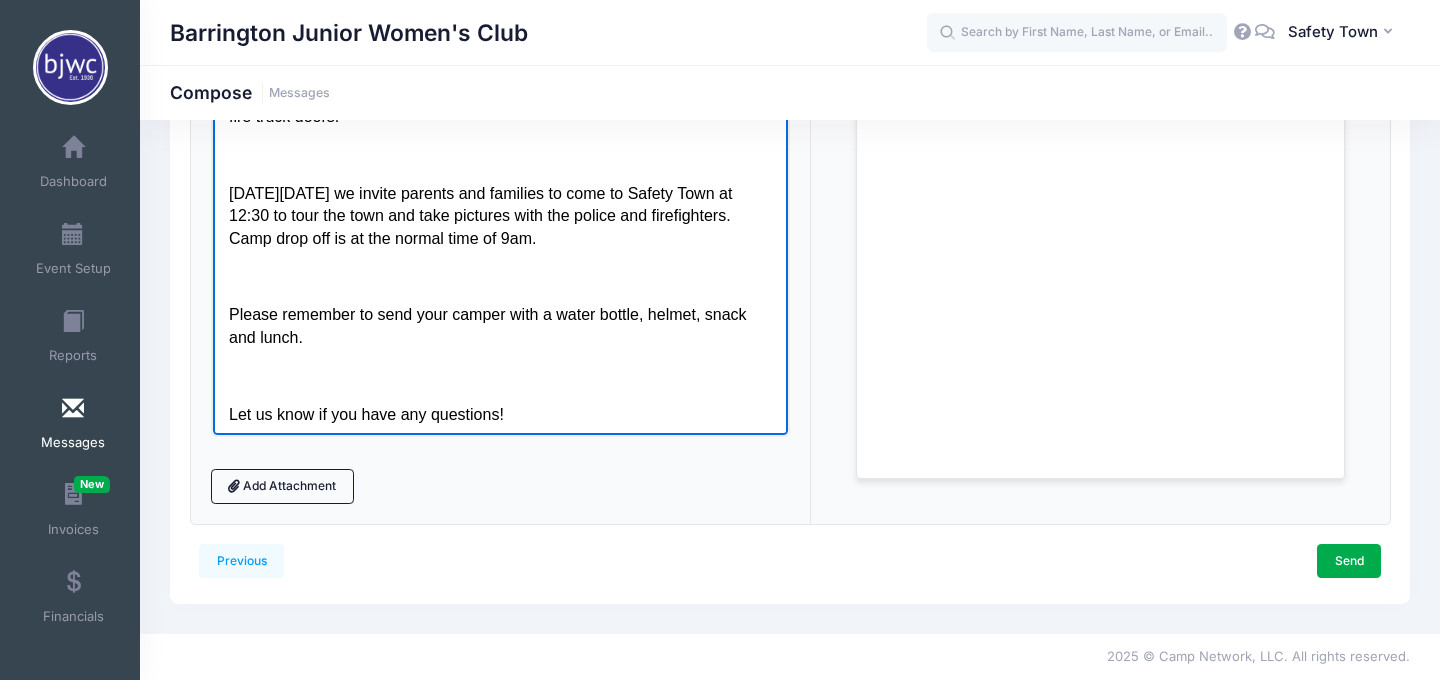 scroll, scrollTop: 1436, scrollLeft: 0, axis: vertical 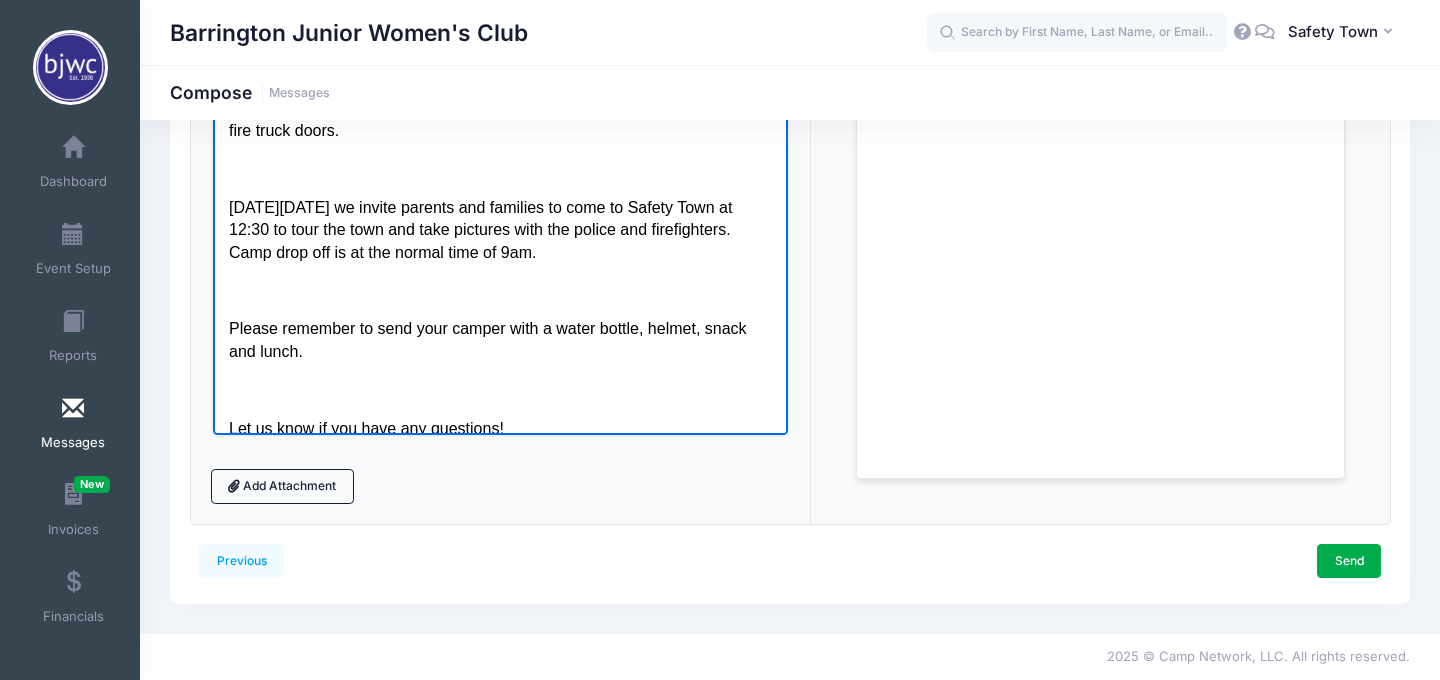 drag, startPoint x: 339, startPoint y: 314, endPoint x: 222, endPoint y: 241, distance: 137.90576 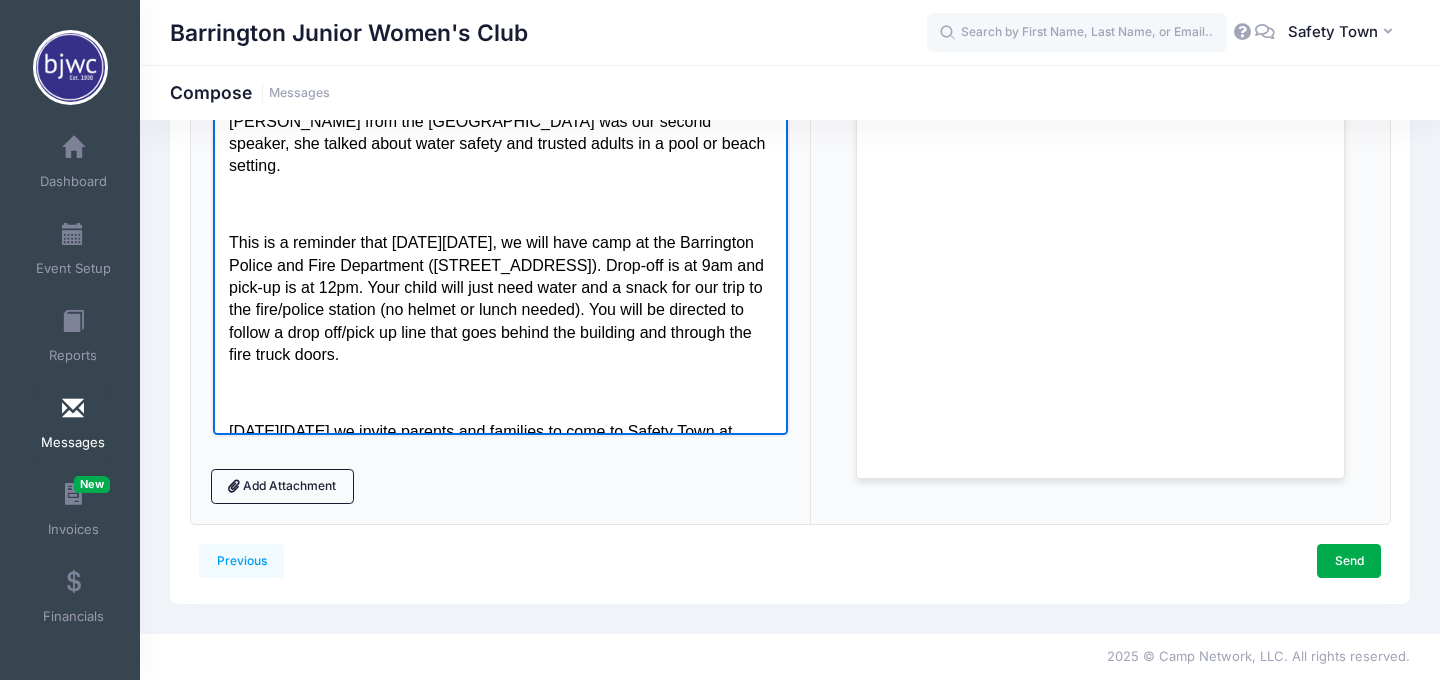 scroll, scrollTop: 1211, scrollLeft: 0, axis: vertical 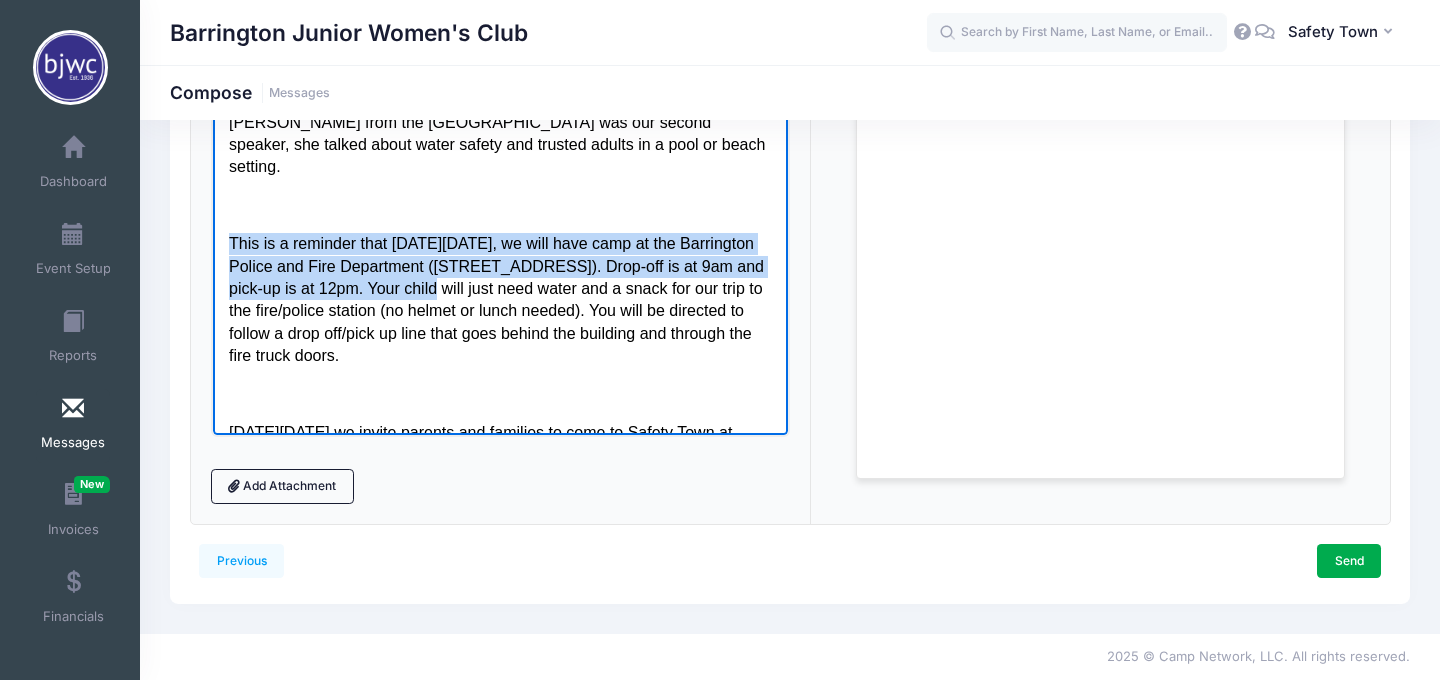 drag, startPoint x: 229, startPoint y: 196, endPoint x: 440, endPoint y: 240, distance: 215.53886 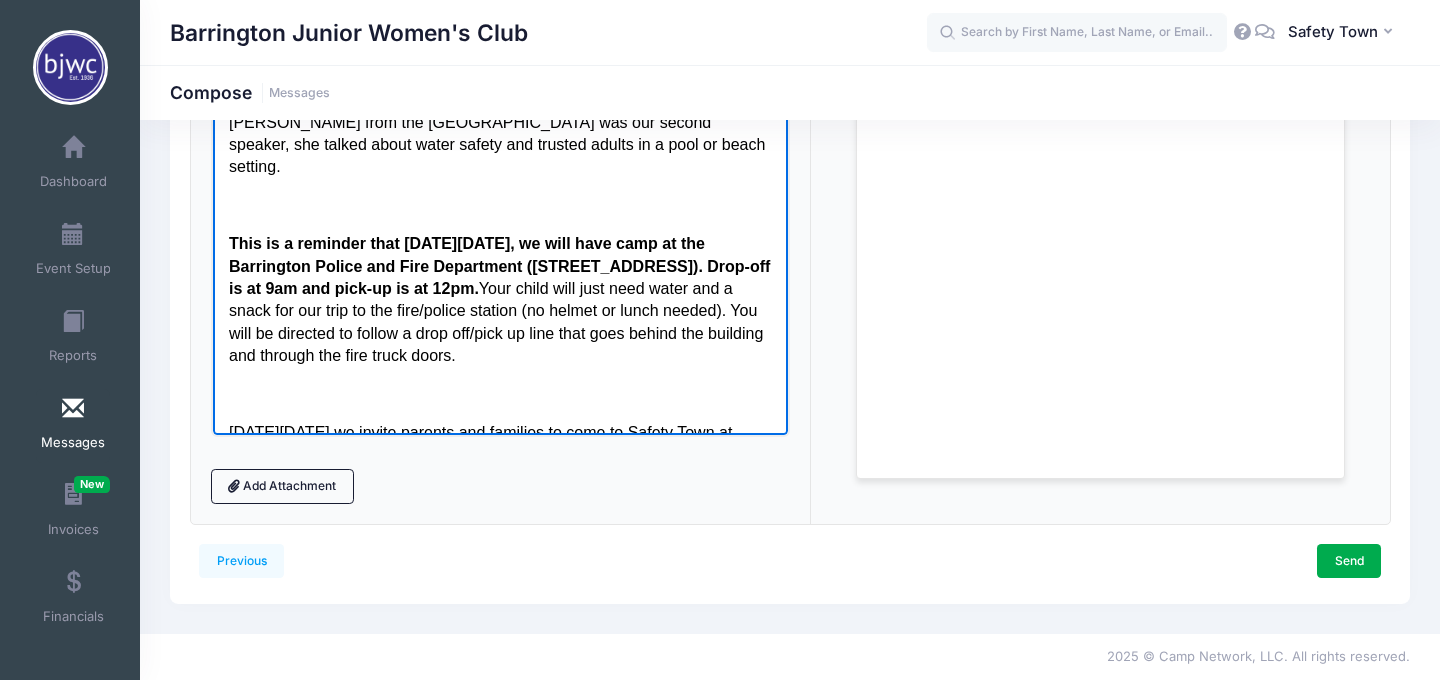 click on "We have had a wonderful start to Safety Town. We talked about important safety signs, trusted adults, community helpers and the rules for biking in Safety Town. Here is a little overview of our speakers from Monday and Tuesday: Officer Eve from the Barrington Police Department, talking to the kids about Stranger Danger and how to keep yourself safe.  A little homework for your kids from Officer Eve, come up with a SAFE word that only you and your child will know.  Stephanie from the Barrington Area Library joined up to read three books about body safety and positivity. Then taught the campers a few songs and rhymes.  https://www.balibrary.org/summerreading From My Head to My Toes by Aly Raisman What We Wear When We Take Care by Sarah Finan  All Food is Good Food by Molli Jackson Ehlert Todd Zehrer, owner of The Den, spoke to campers about how to keep our bodies healthy and led us in some fun exercises.  https://thedentraining.com/ Don’t Share Personal Information Ask Before Using a Device" at bounding box center [499, -61] 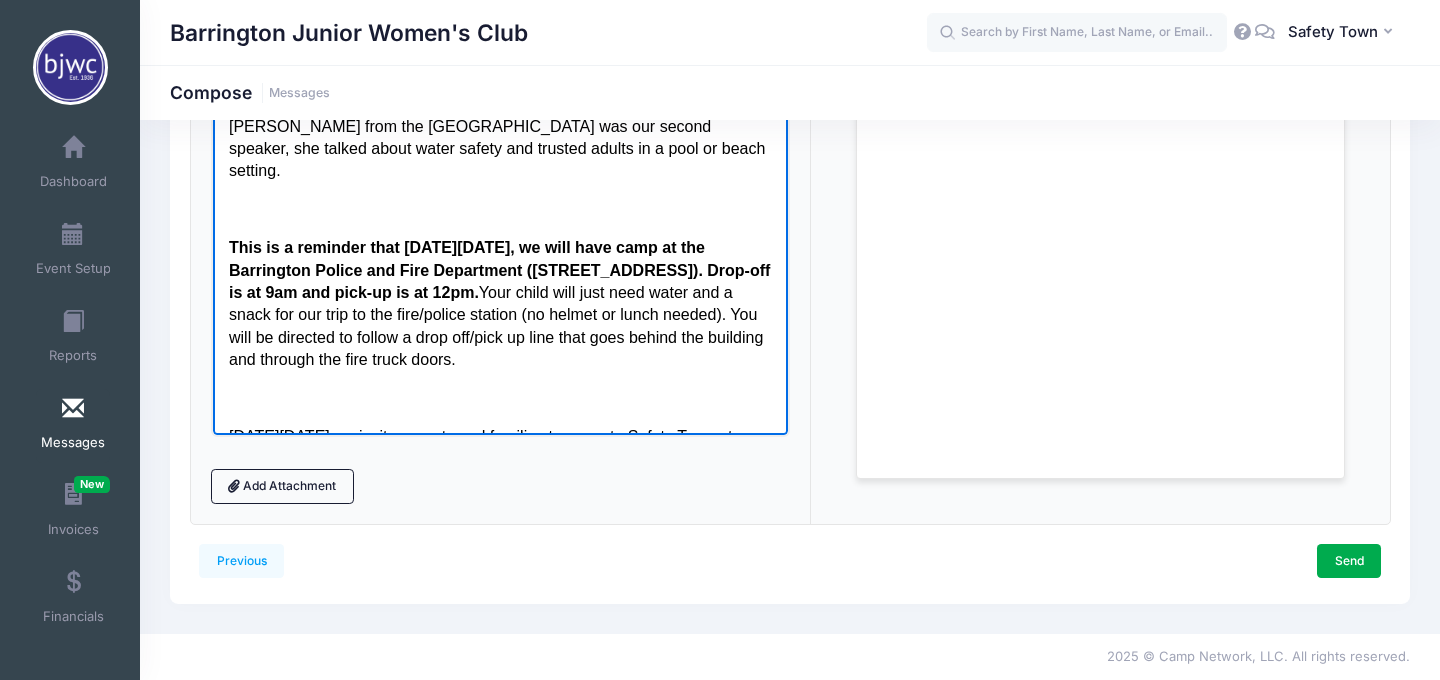 click on "This is a reminder that on Thursday July 17th, we will have camp at the Barrington Police and Fire Department (400 Northwest Hwy). Drop-off is at 9am and pick-up is at 12pm.  Your child will just need water and a snack for our trip to the fire/police station (no helmet or lunch needed). You will be directed to follow a drop off/pick up line that goes behind the building and through the fire truck doors." at bounding box center (499, 303) 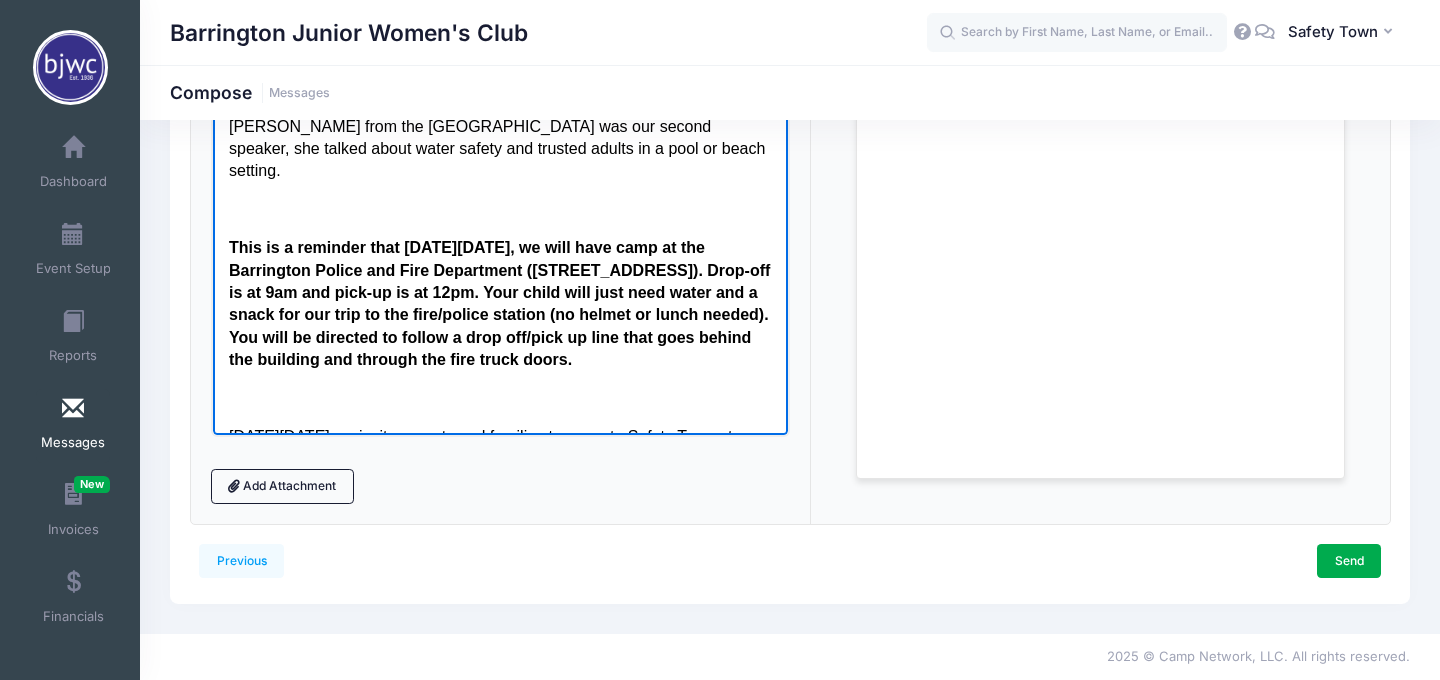 click on "We have had a wonderful start to Safety Town. We talked about important safety signs, trusted adults, community helpers and the rules for biking in Safety Town. Here is a little overview of our speakers from Monday and Tuesday: Officer Eve from the Barrington Police Department, talking to the kids about Stranger Danger and how to keep yourself safe.  A little homework for your kids from Officer Eve, come up with a SAFE word that only you and your child will know.  Stephanie from the Barrington Area Library joined up to read three books about body safety and positivity. Then taught the campers a few songs and rhymes.  https://www.balibrary.org/summerreading From My Head to My Toes by Aly Raisman What We Wear When We Take Care by Sarah Finan  All Food is Good Food by Molli Jackson Ehlert Todd Zehrer, owner of The Den, spoke to campers about how to keep our bodies healthy and led us in some fun exercises.  https://thedentraining.com/ Don’t Share Personal Information Ask Before Using a Device" at bounding box center (499, -57) 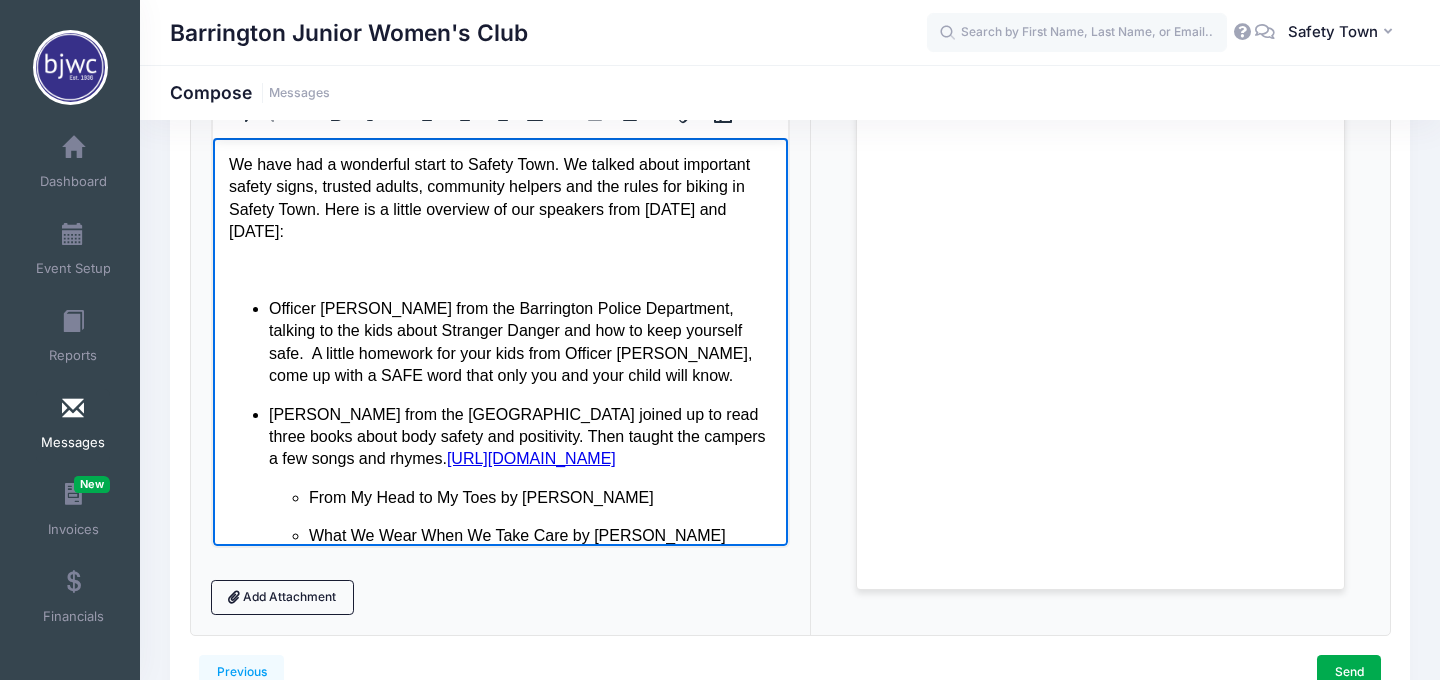 scroll, scrollTop: 264, scrollLeft: 0, axis: vertical 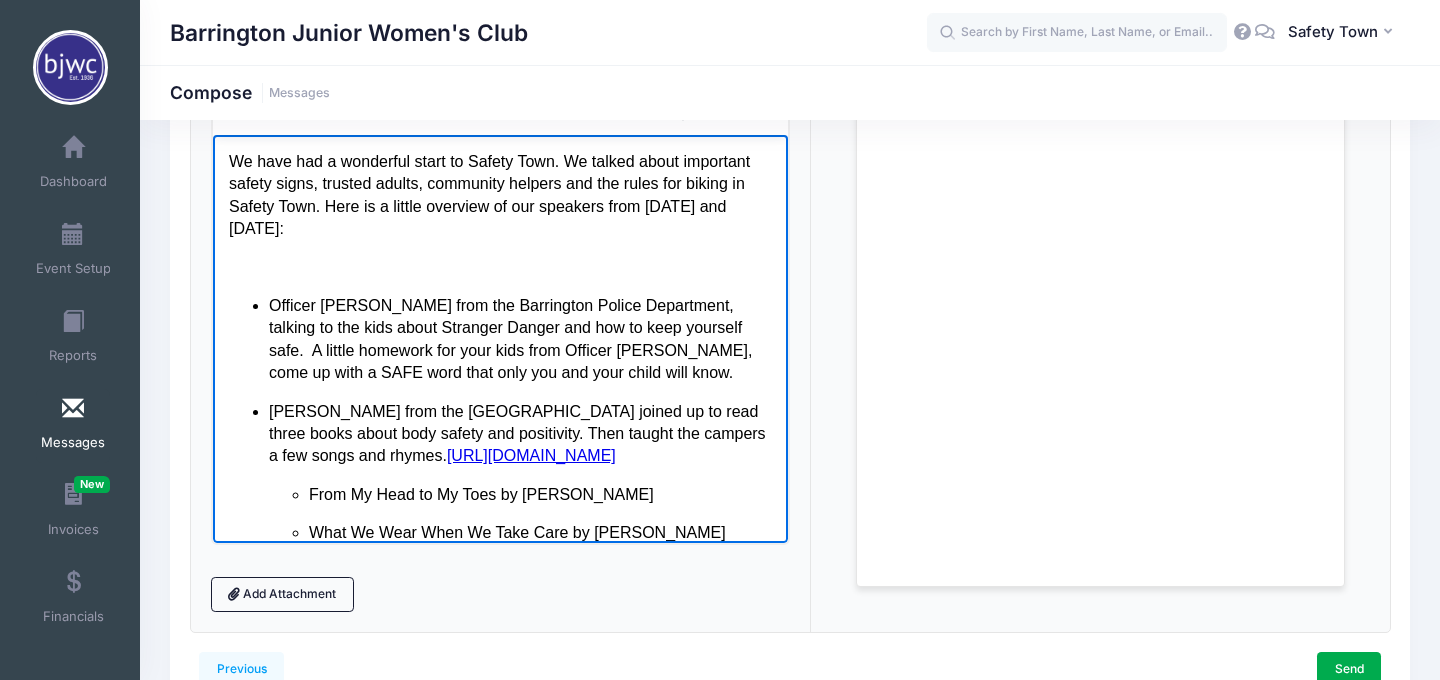 click at bounding box center (499, 267) 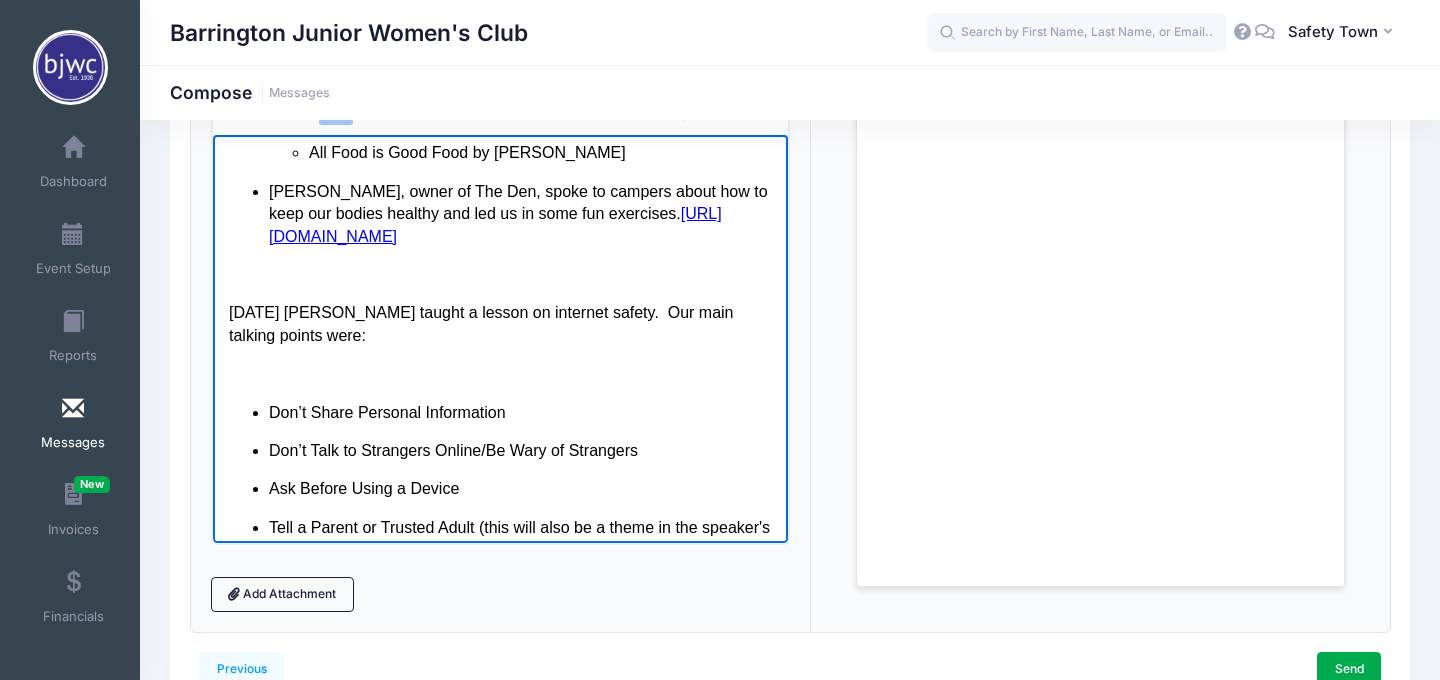scroll, scrollTop: 435, scrollLeft: 0, axis: vertical 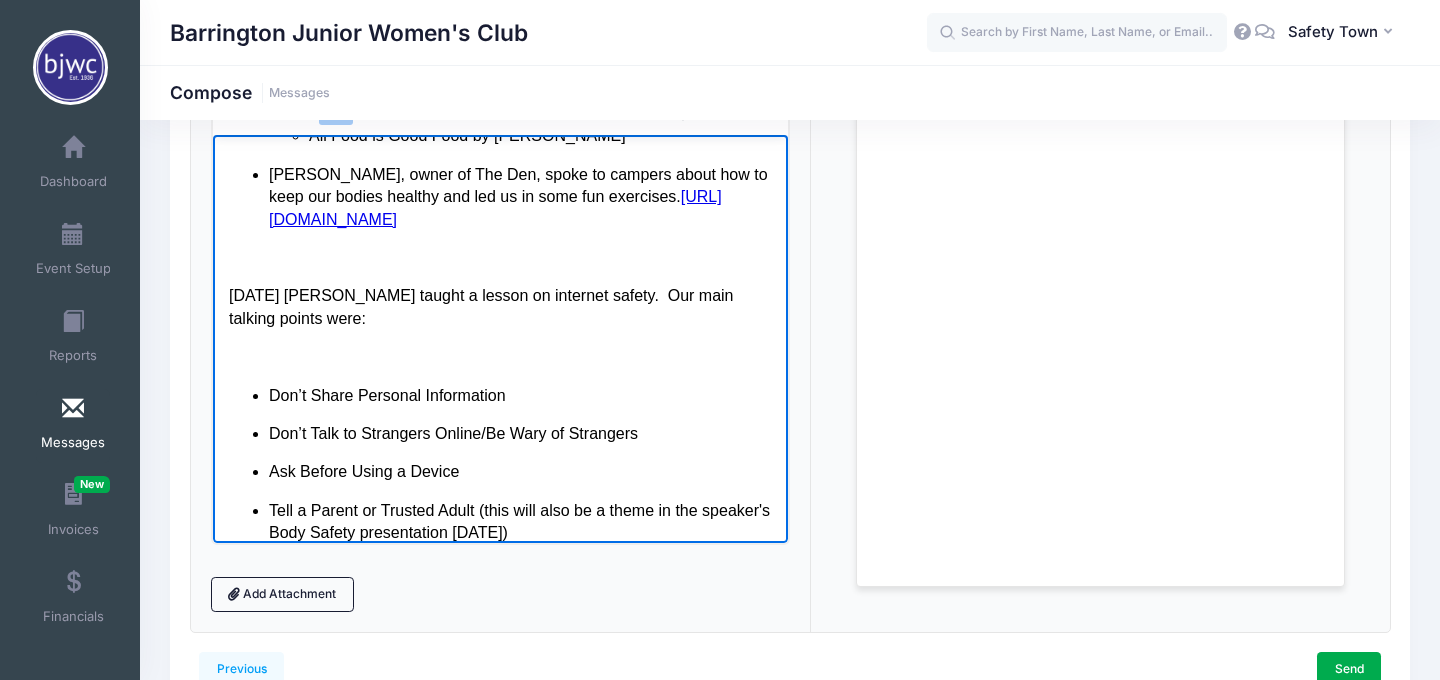 click on "Today Sammy taught a lesson on internet safety.  Our main talking points were:" at bounding box center (499, 306) 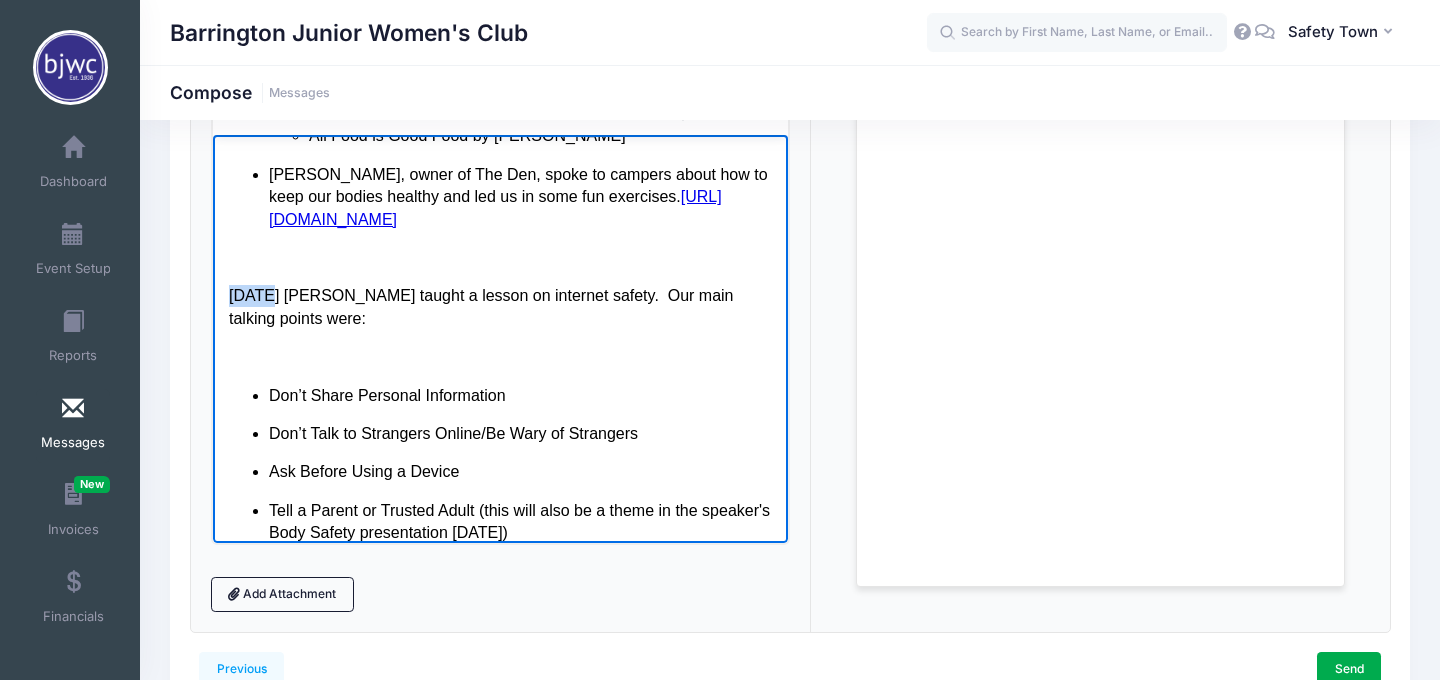 click on "Today Sammy taught a lesson on internet safety.  Our main talking points were:" at bounding box center [499, 306] 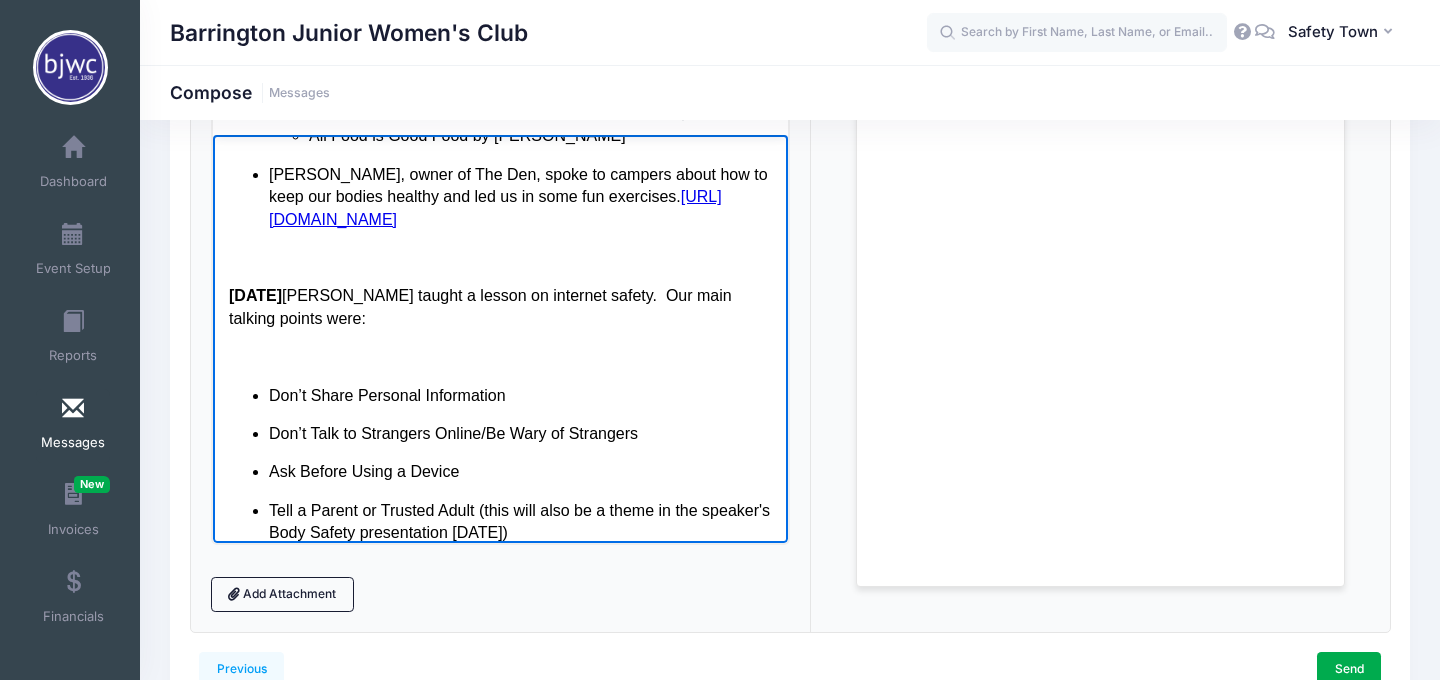 click on "We have had a wonderful start to Safety Town. We talked about important safety signs, trusted adults, community helpers and the rules for biking in Safety Town. Here is a little overview of our speakers from Monday and Tuesday: Monday: Officer Eve from the Barrington Police Department, talking to the kids about Stranger Danger and how to keep yourself safe.  A little homework for your kids from Officer Eve, come up with a SAFE word that only you and your child will know.  Stephanie from the Barrington Area Library joined up to read three books about body safety and positivity. Then taught the campers a few songs and rhymes.  https://www.balibrary.org/summerreading From My Head to My Toes by Aly Raisman What We Wear When We Take Care by Sarah Finan  All Food is Good Food by Molli Jackson Ehlert Todd Zehrer, owner of The Den, spoke to campers about how to keep our bodies healthy and led us in some fun exercises.  https://thedentraining.com/ Today Don’t Share Personal Information Ask Before Using a Device" at bounding box center [499, 823] 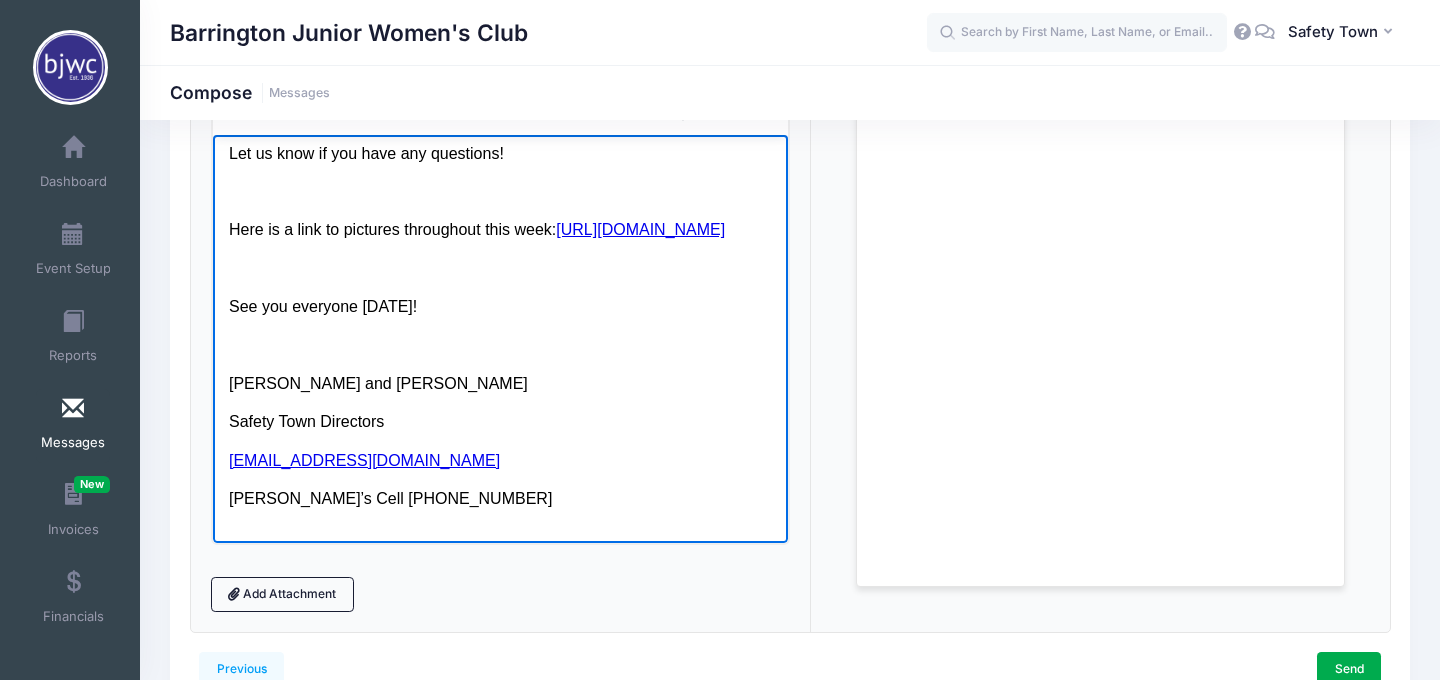 scroll, scrollTop: 372, scrollLeft: 0, axis: vertical 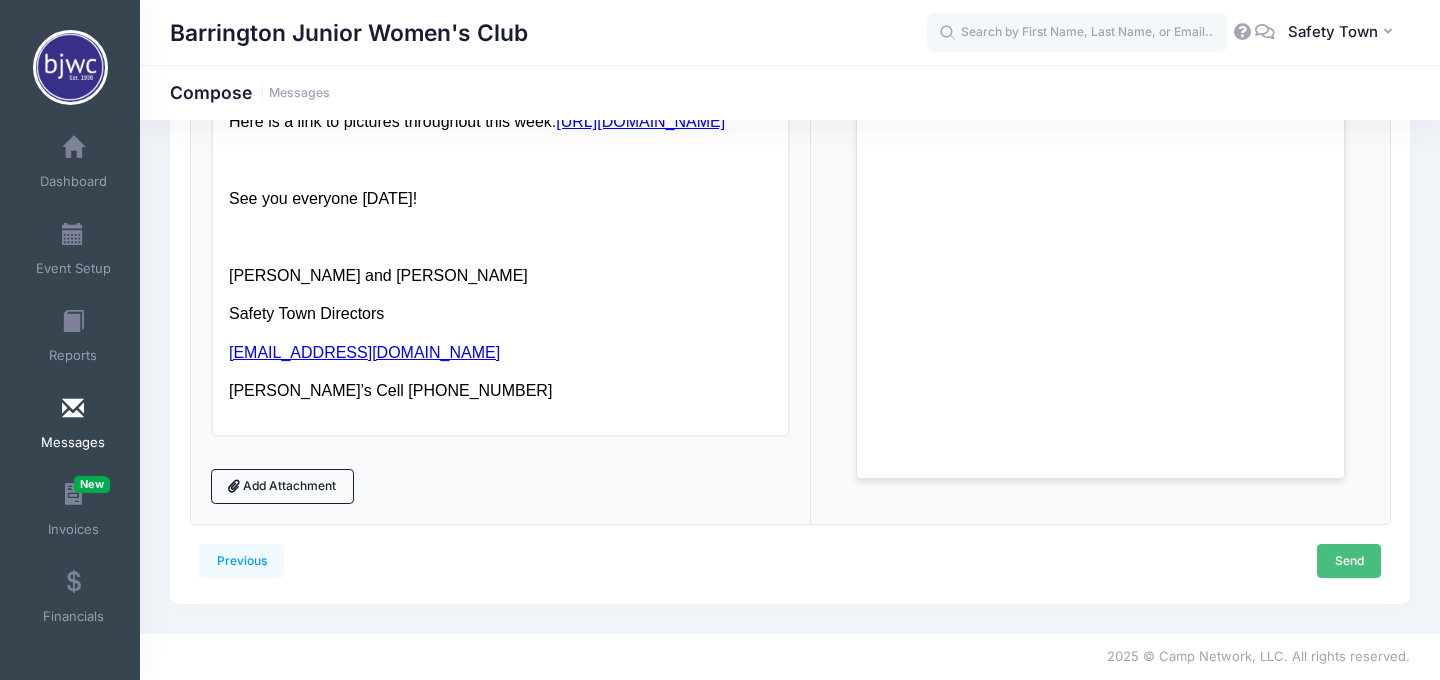 click on "Send" at bounding box center (1349, 561) 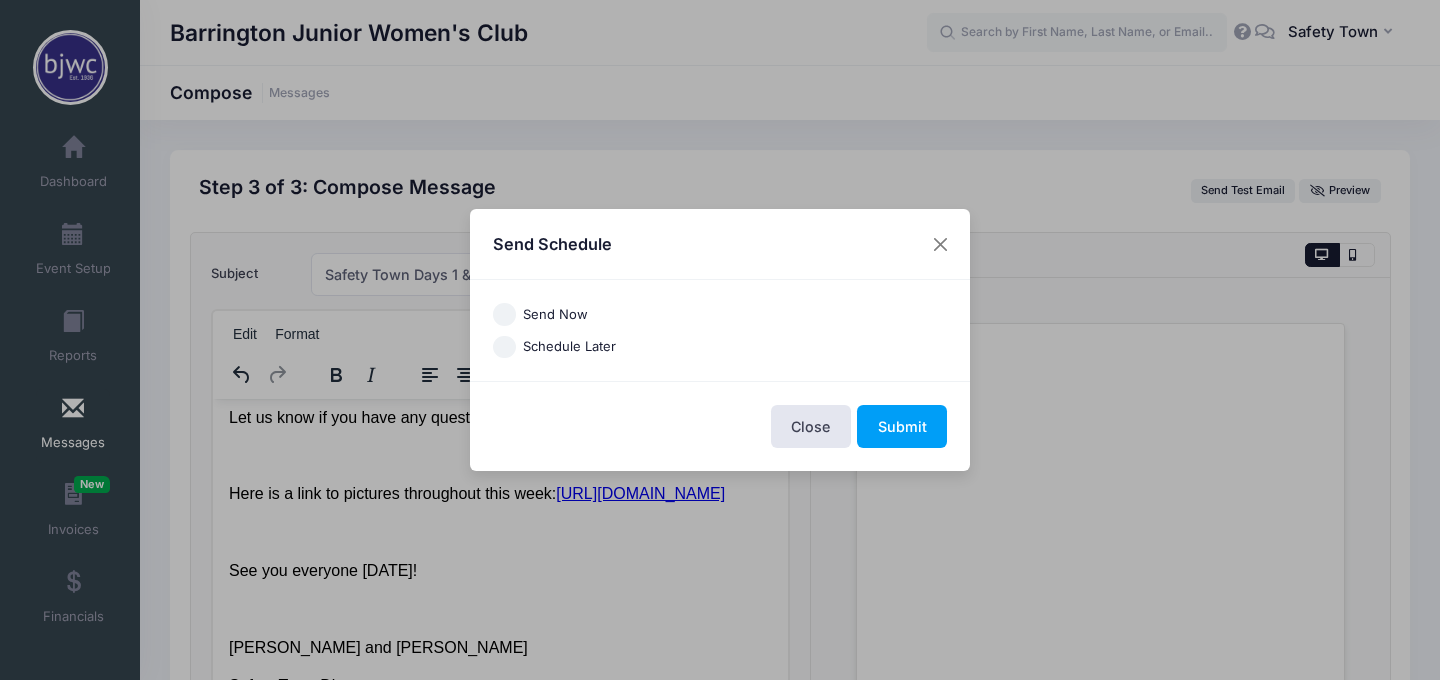 click on "Send Now
Schedule Later
America/New York America/Los Angeles America/Chicago America/Denver                                  America/New York" at bounding box center [720, 330] 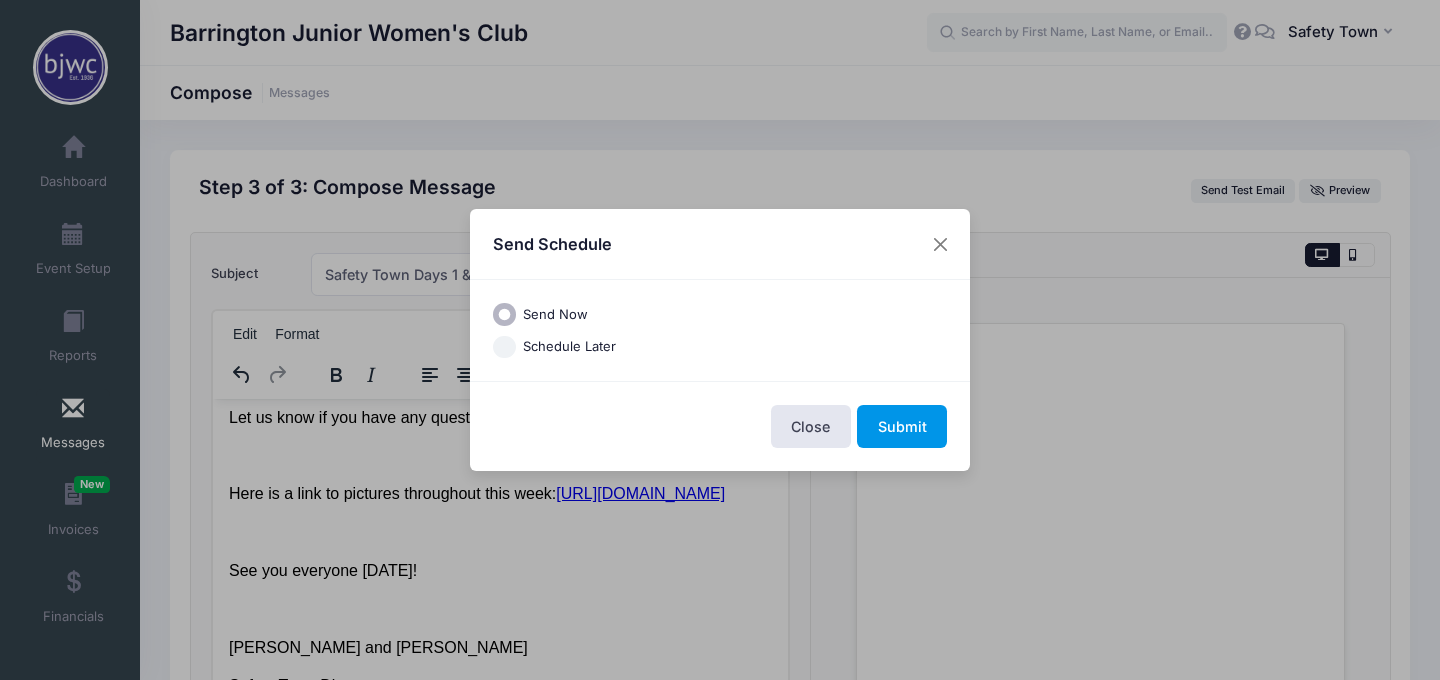 click on "Submit" at bounding box center (902, 426) 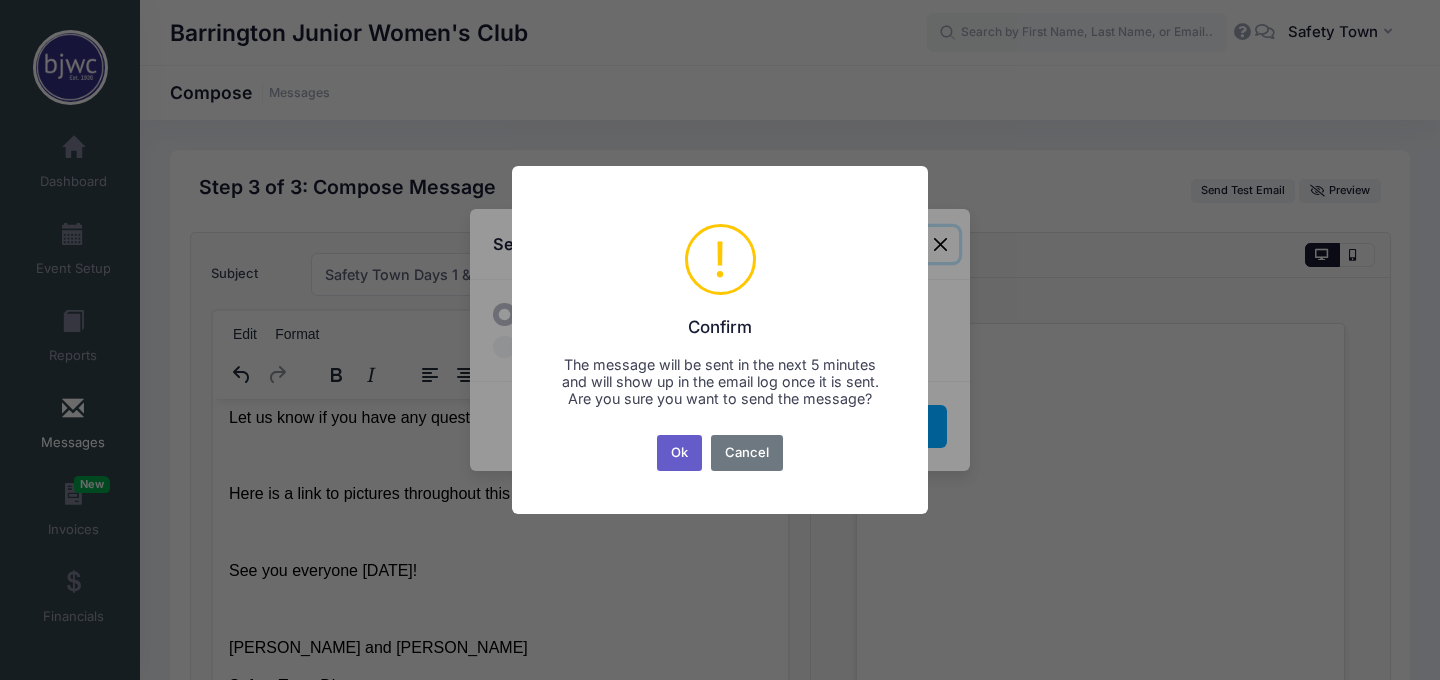 click on "Ok" at bounding box center (680, 453) 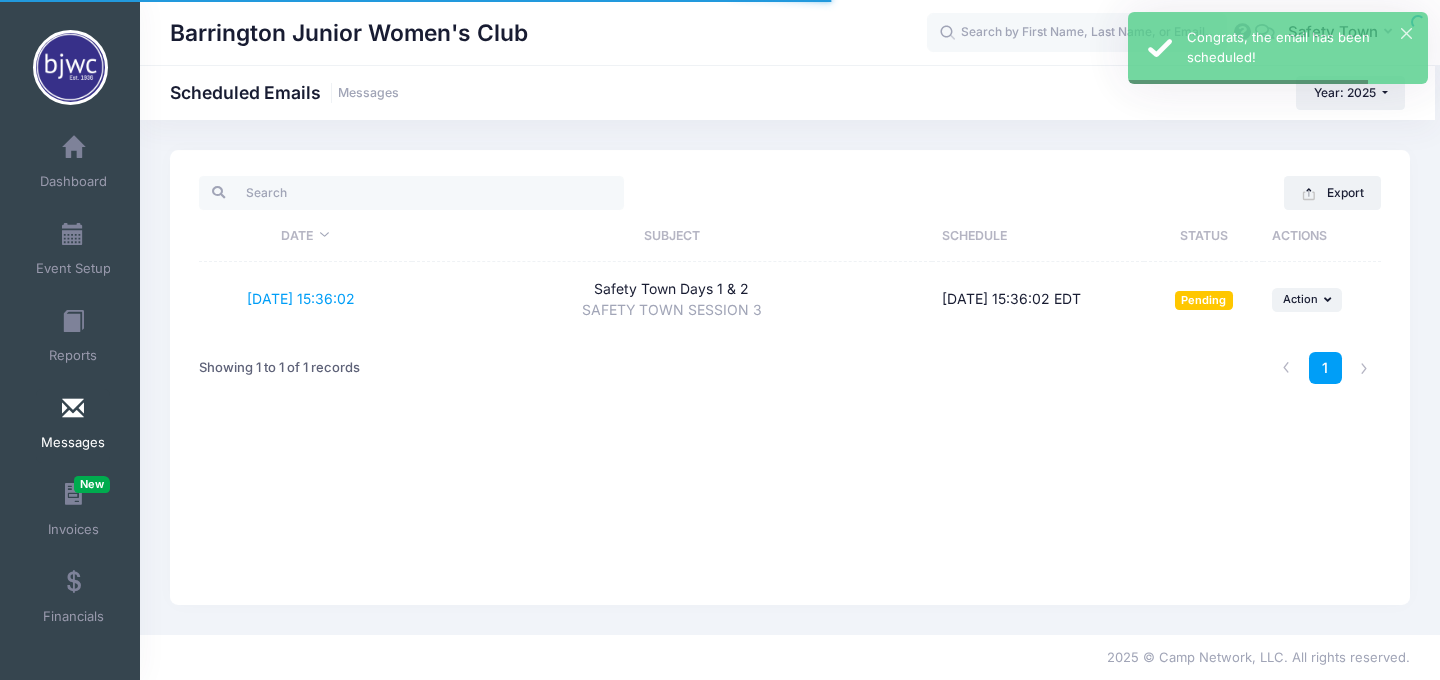 scroll, scrollTop: 0, scrollLeft: 0, axis: both 